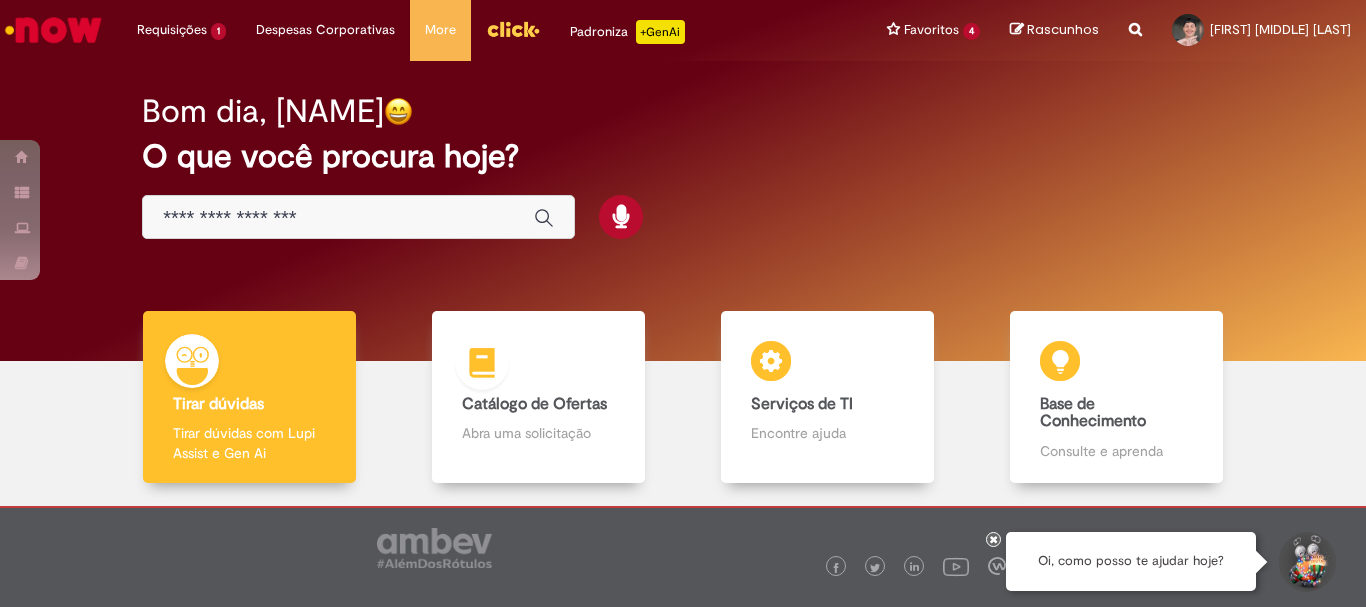 scroll, scrollTop: 0, scrollLeft: 0, axis: both 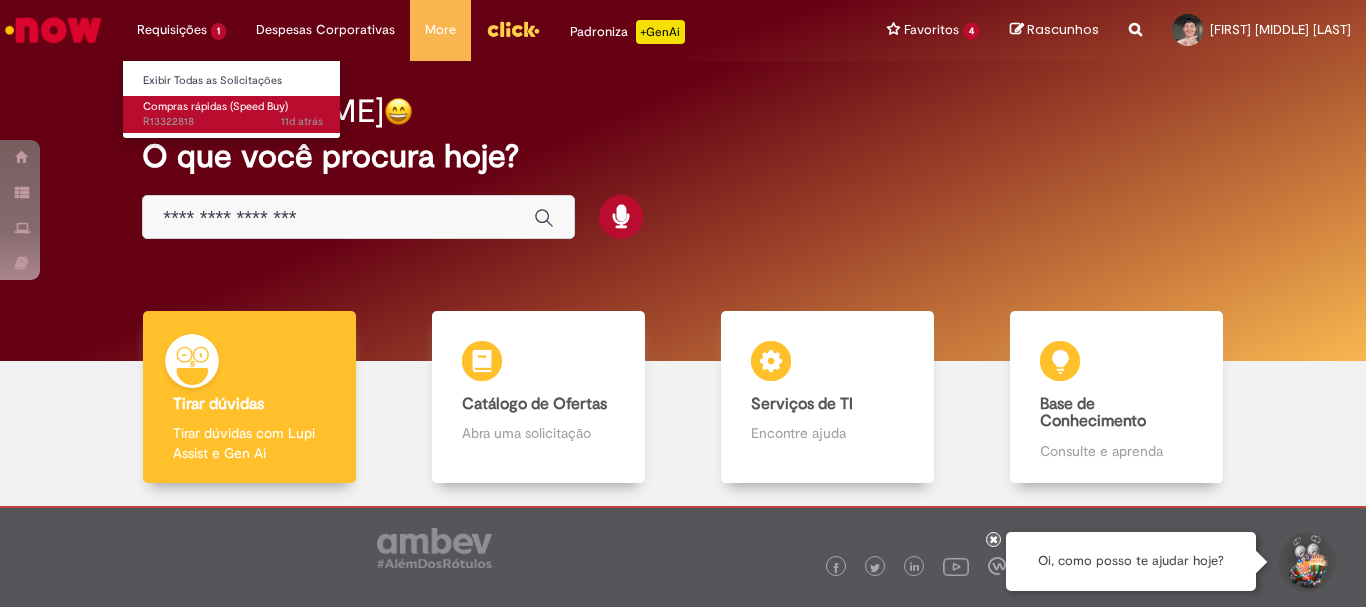 click on "Compras rápidas (Speed Buy)" at bounding box center (215, 106) 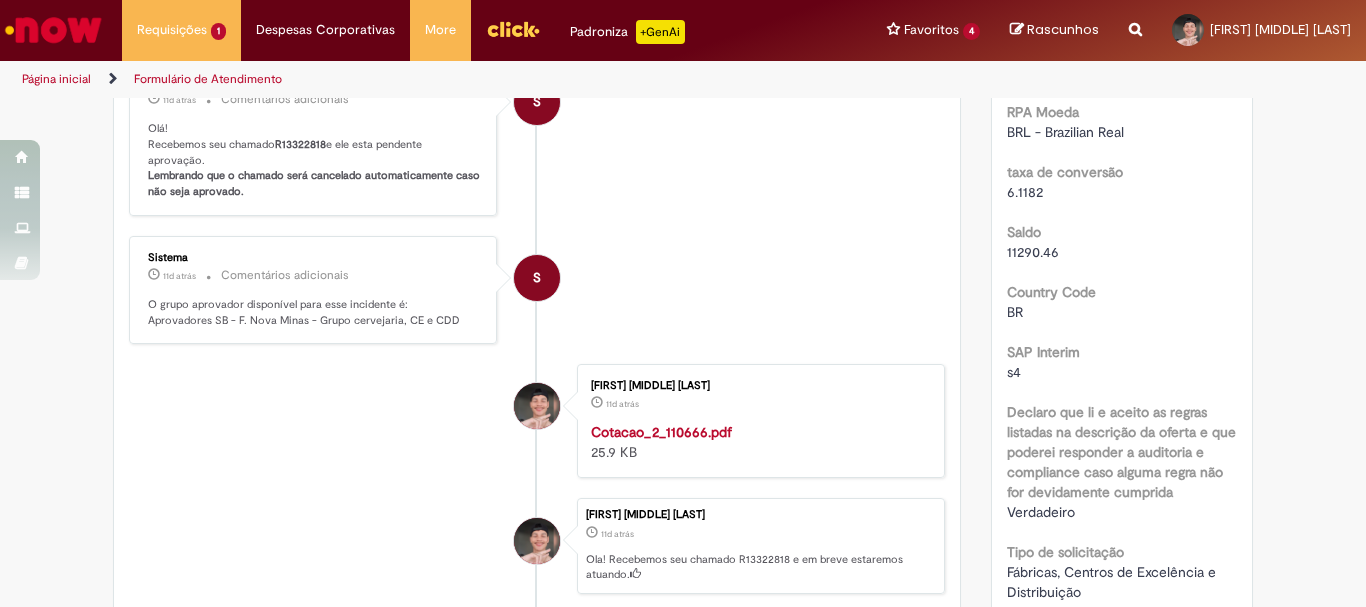 scroll, scrollTop: 0, scrollLeft: 0, axis: both 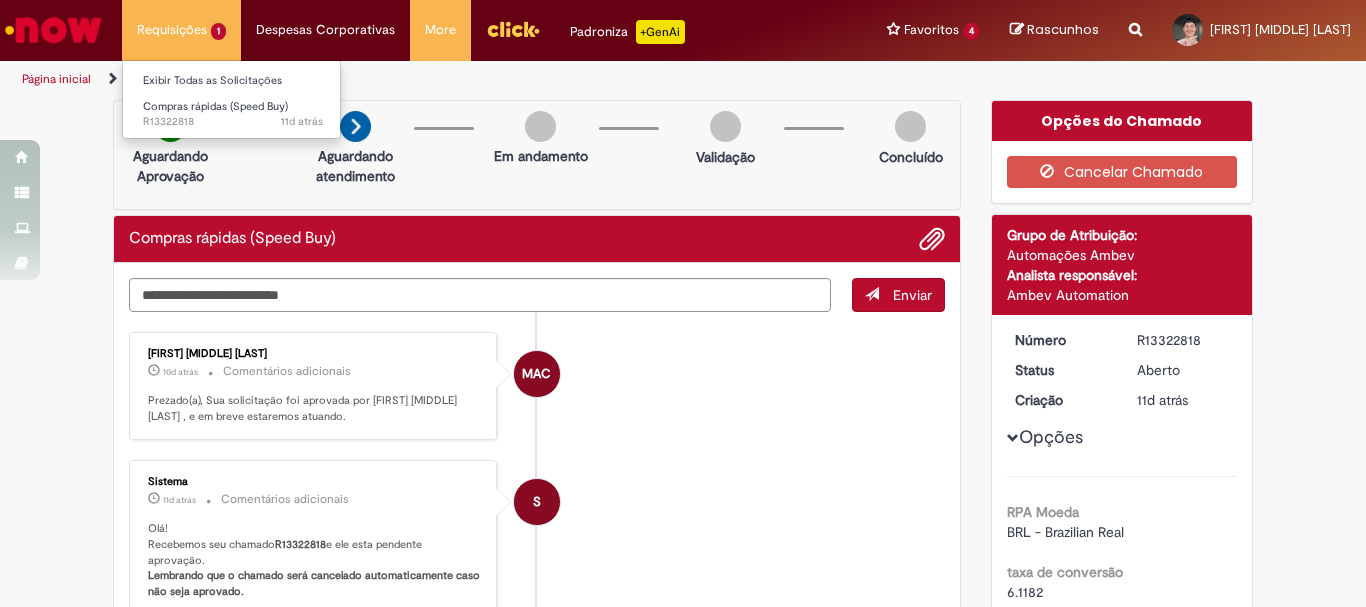 click on "Compras rápidas (Speed Buy)
11d atrás 11 dias atrás  R13322818" at bounding box center [233, 112] 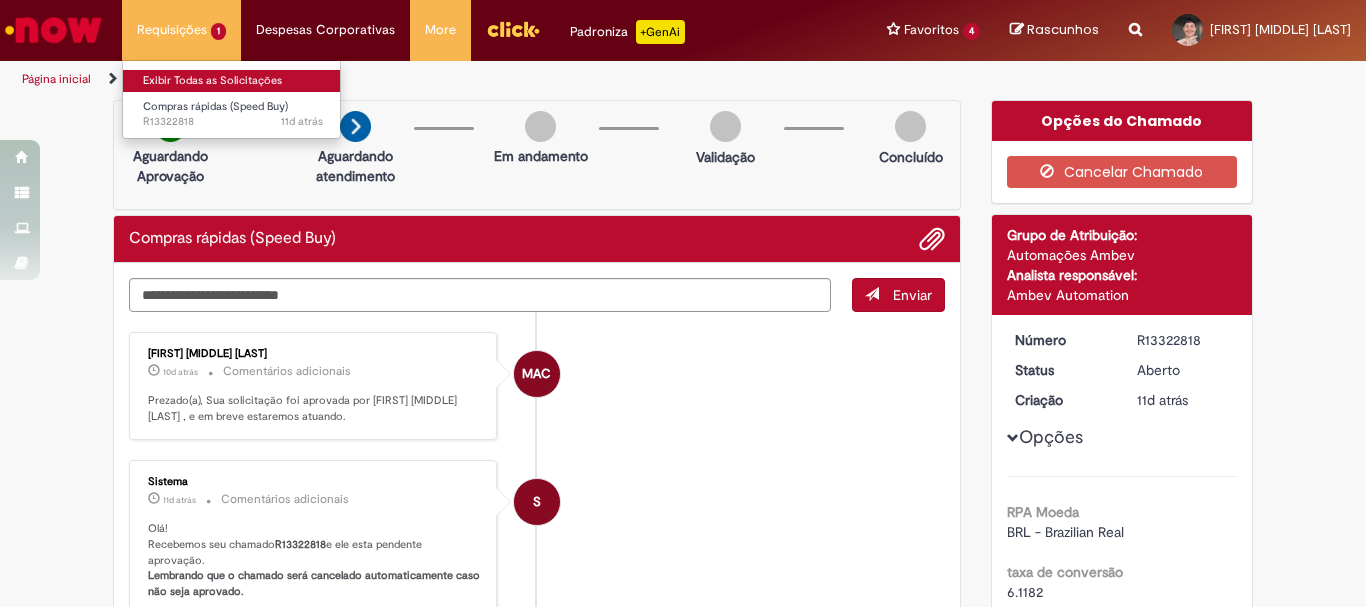click on "Exibir Todas as Solicitações" at bounding box center [233, 81] 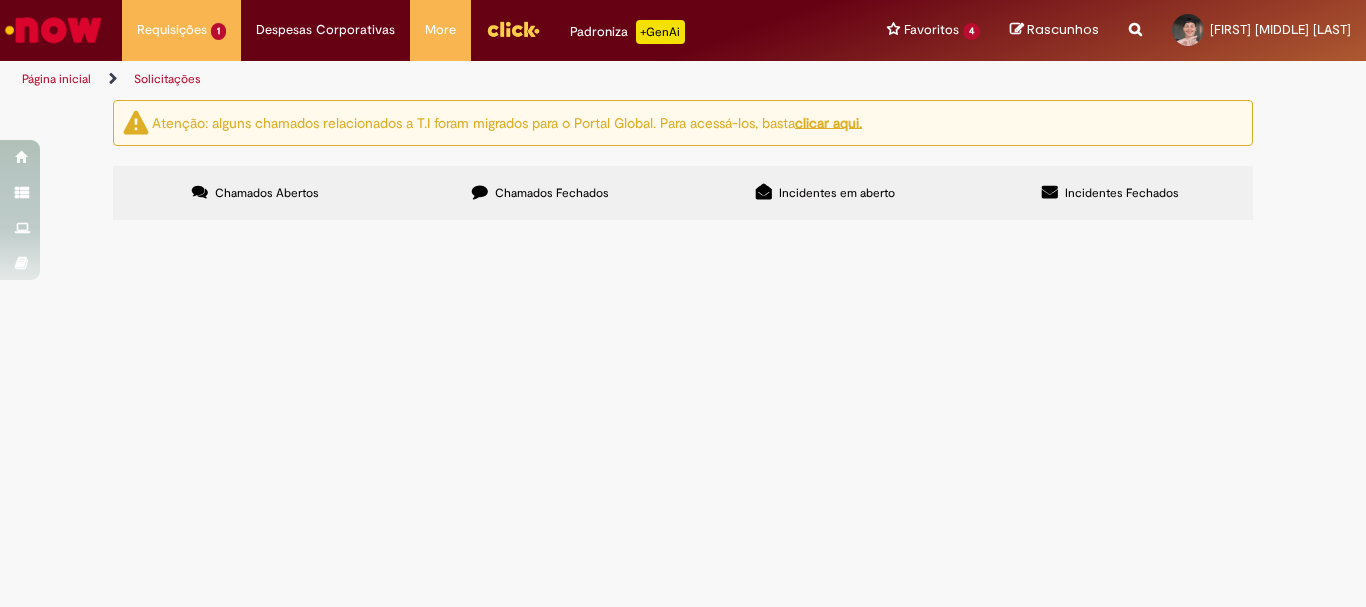 click on "Chamados Fechados" at bounding box center (552, 193) 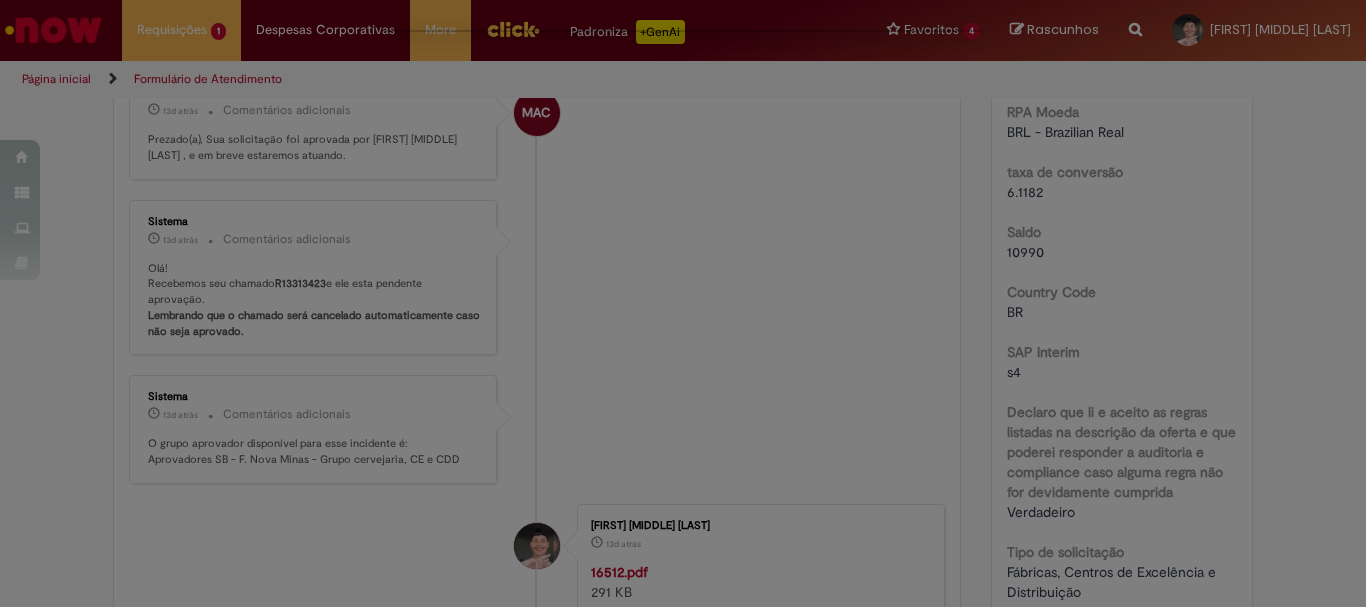 scroll, scrollTop: 0, scrollLeft: 0, axis: both 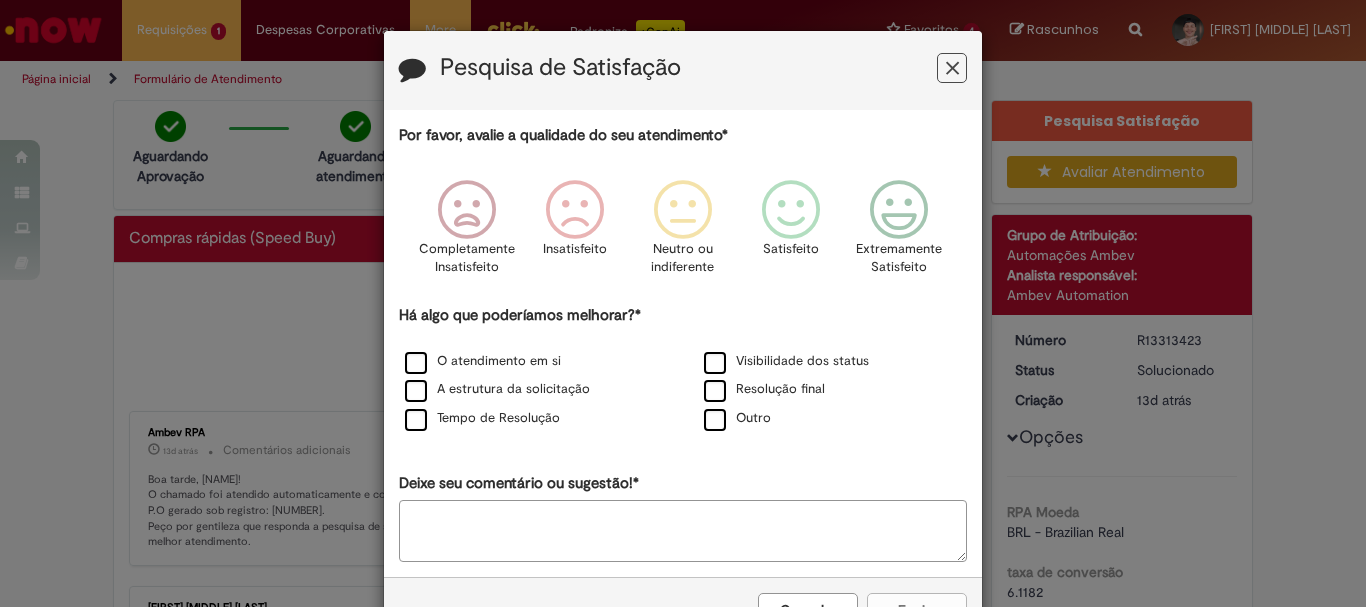 click at bounding box center (952, 68) 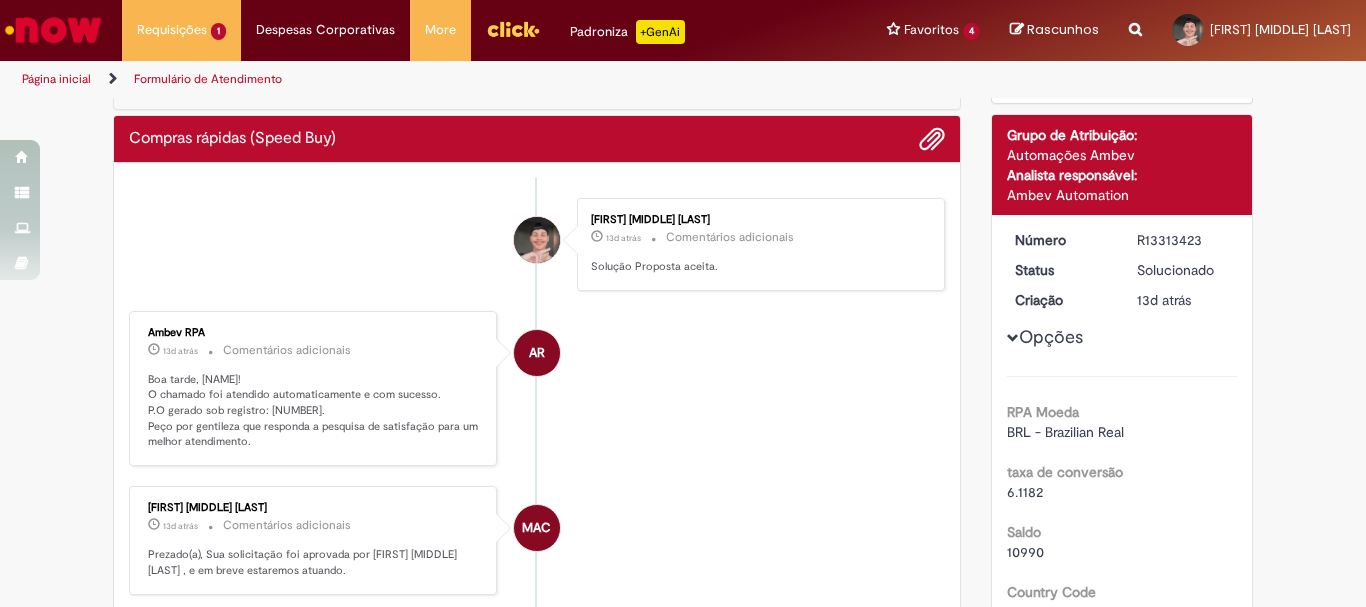 scroll, scrollTop: 0, scrollLeft: 0, axis: both 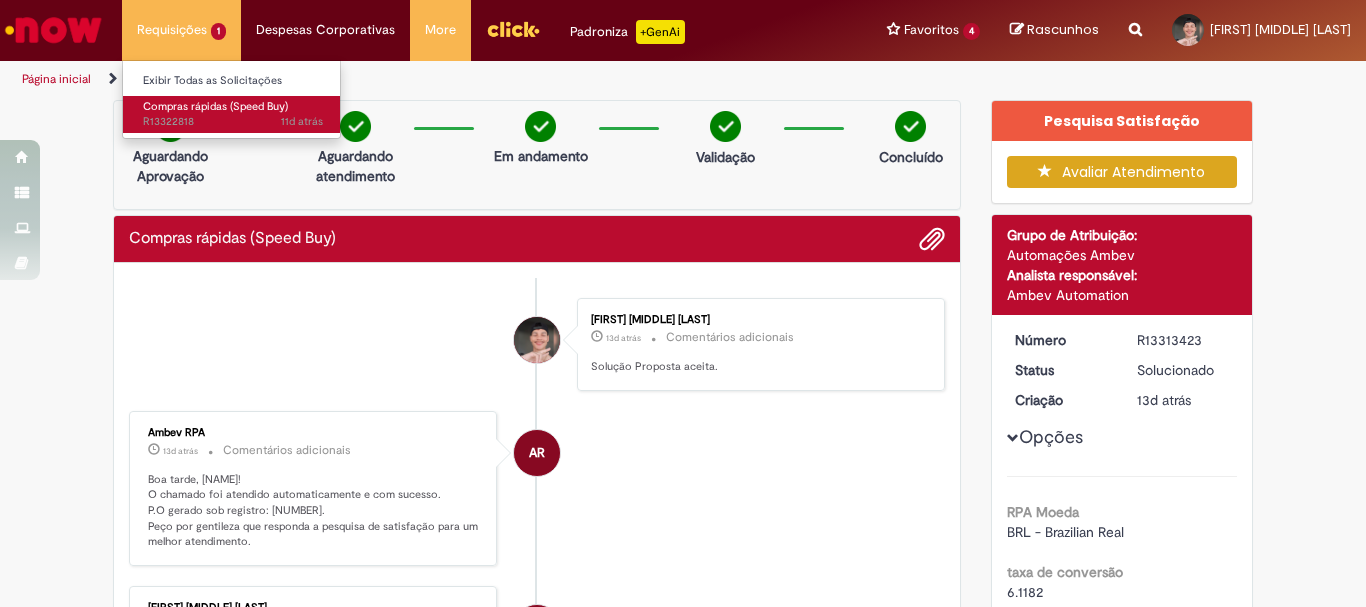 click on "11d atrás 11 dias atrás  R13322818" at bounding box center (233, 122) 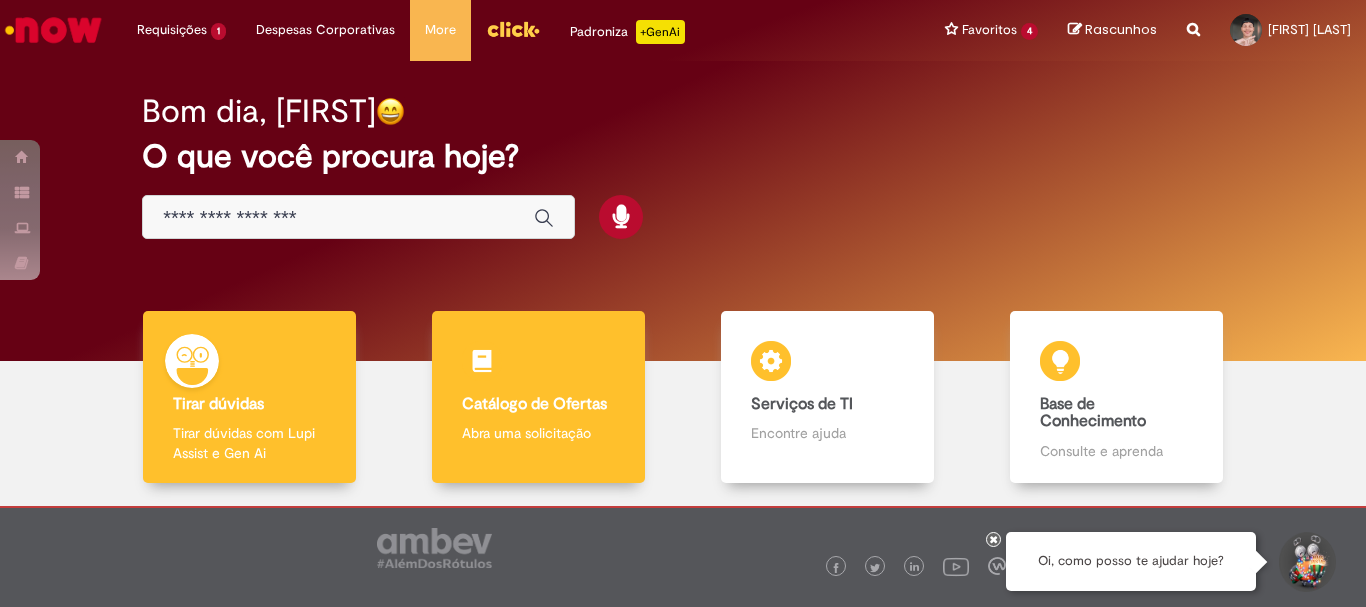 scroll, scrollTop: 0, scrollLeft: 0, axis: both 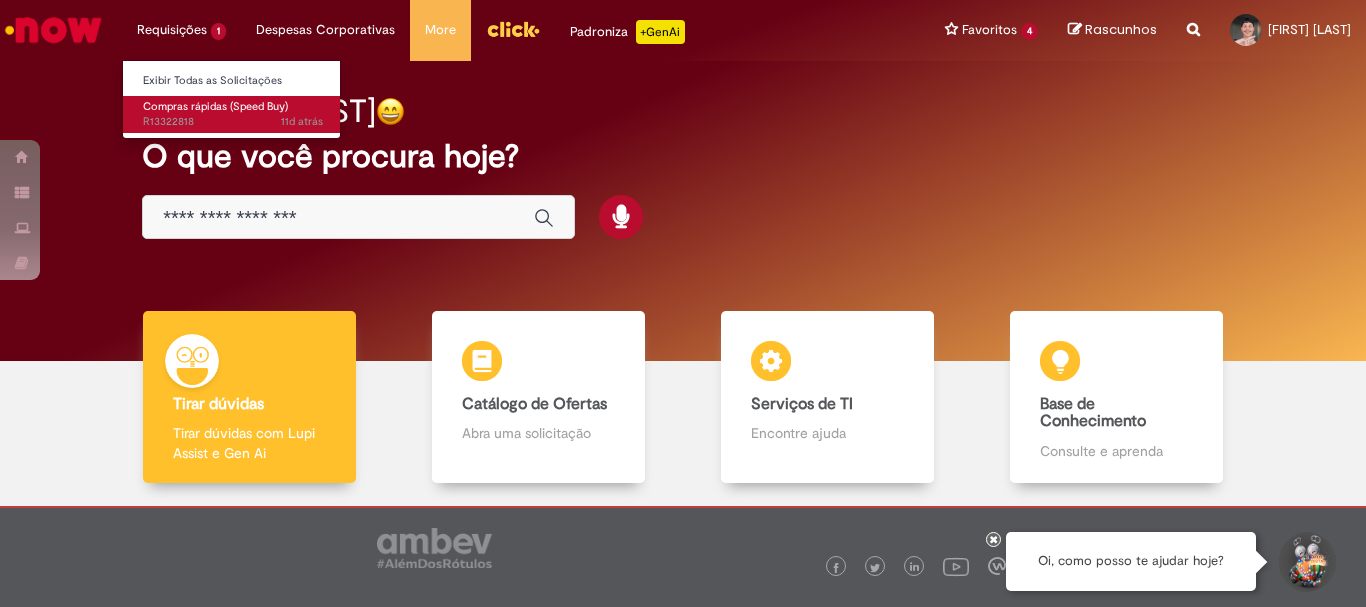 click on "Compras rápidas (Speed Buy)" at bounding box center [215, 106] 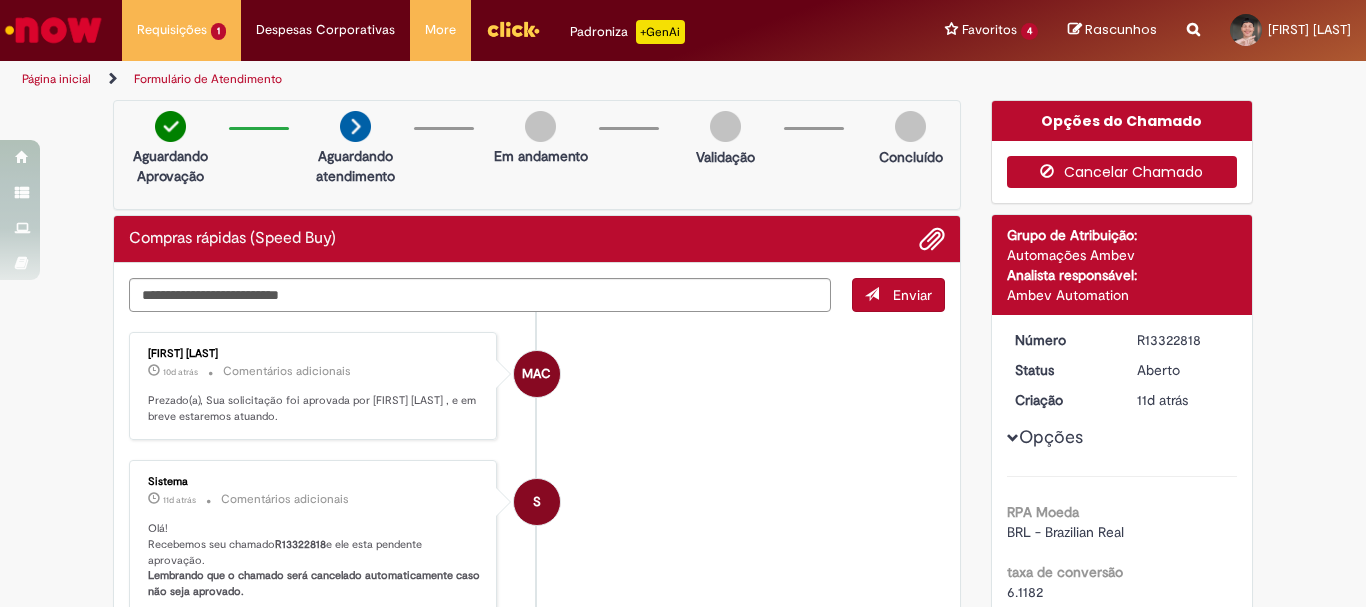click on "Cancelar Chamado" at bounding box center (1122, 172) 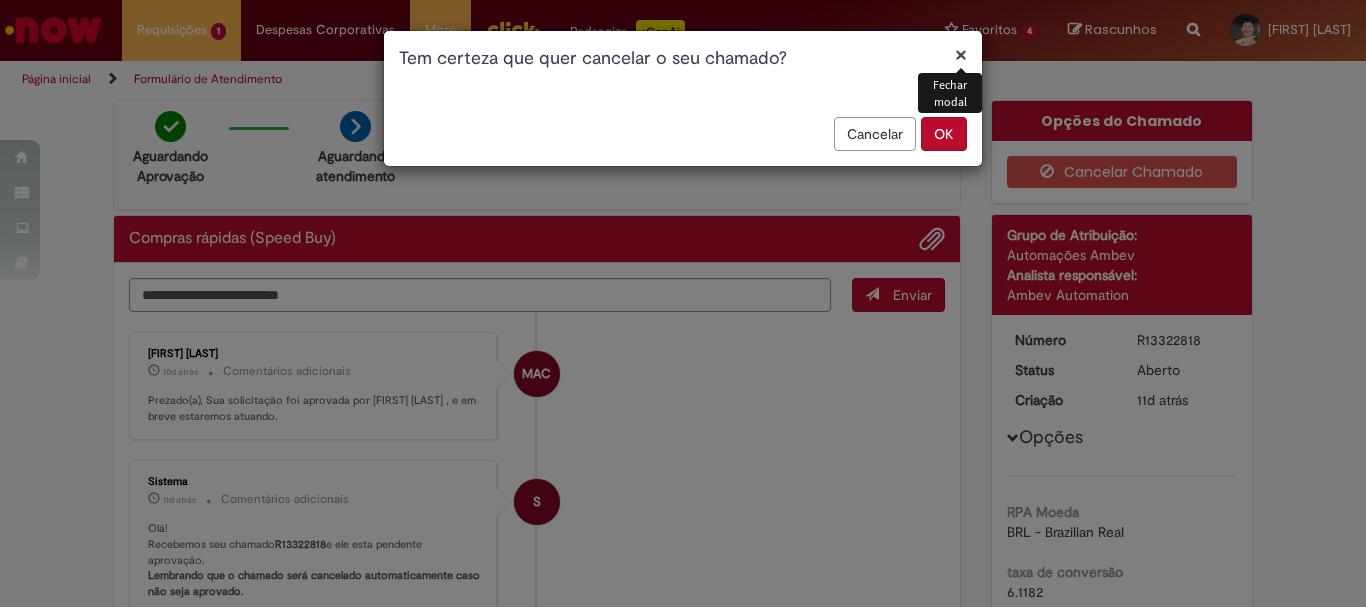 click on "OK" at bounding box center [944, 134] 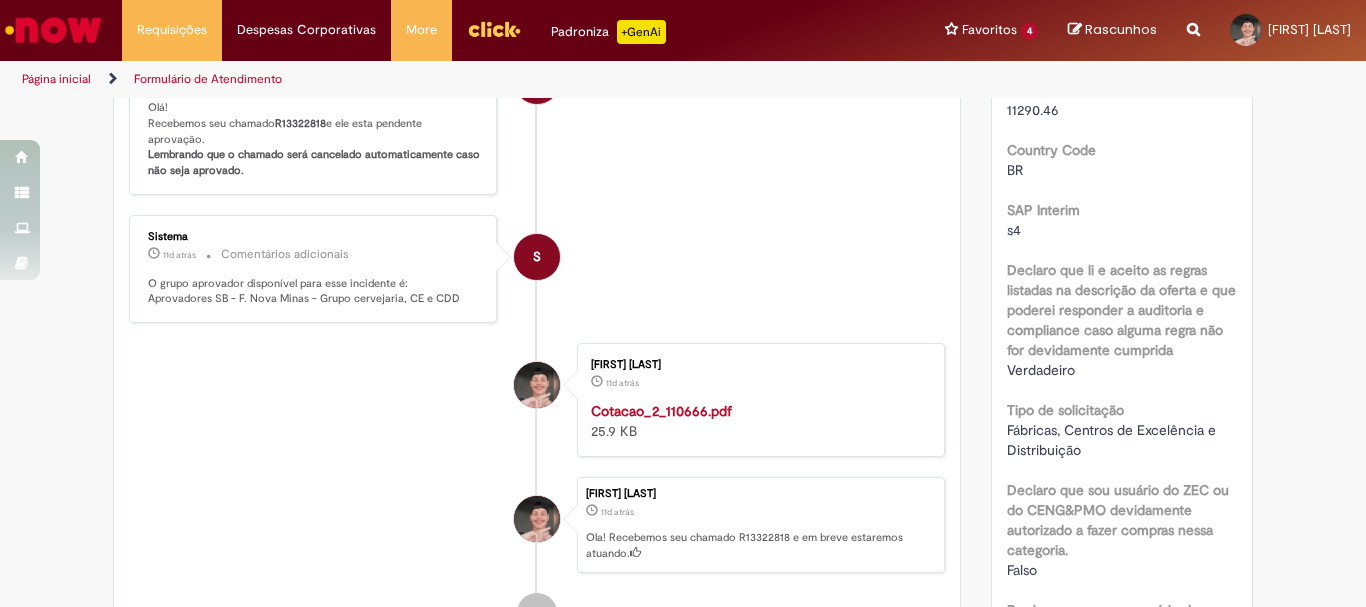 scroll, scrollTop: 100, scrollLeft: 0, axis: vertical 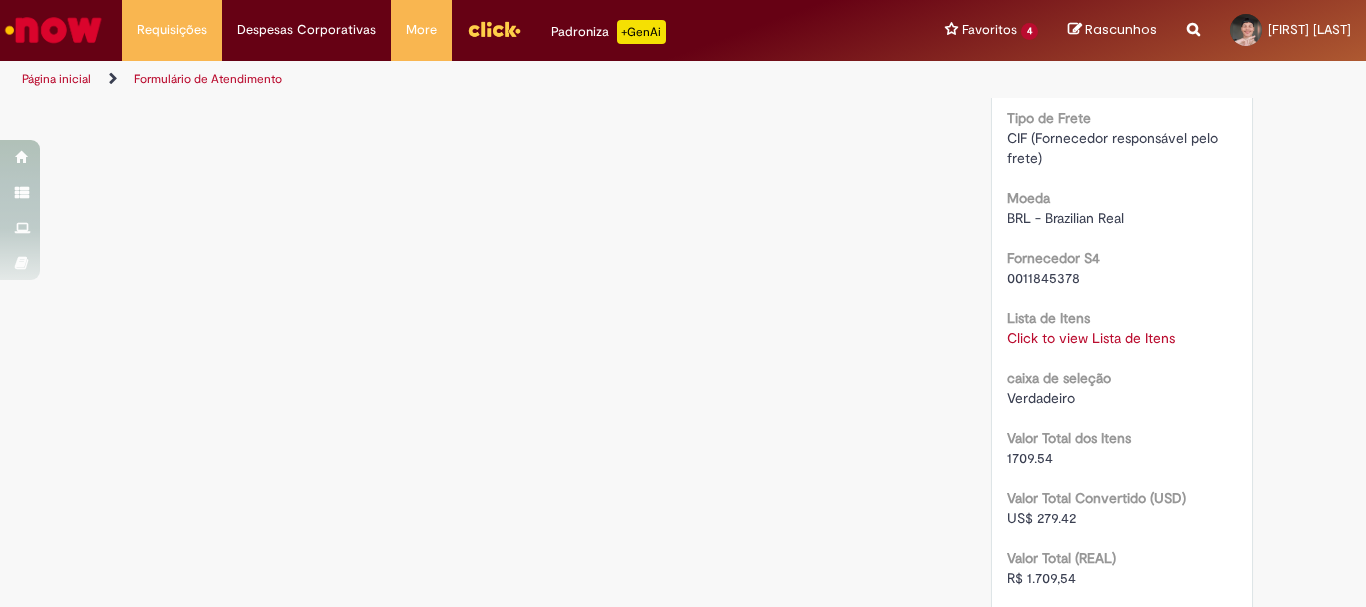 click on "Click to view Lista de Itens" at bounding box center [1091, 338] 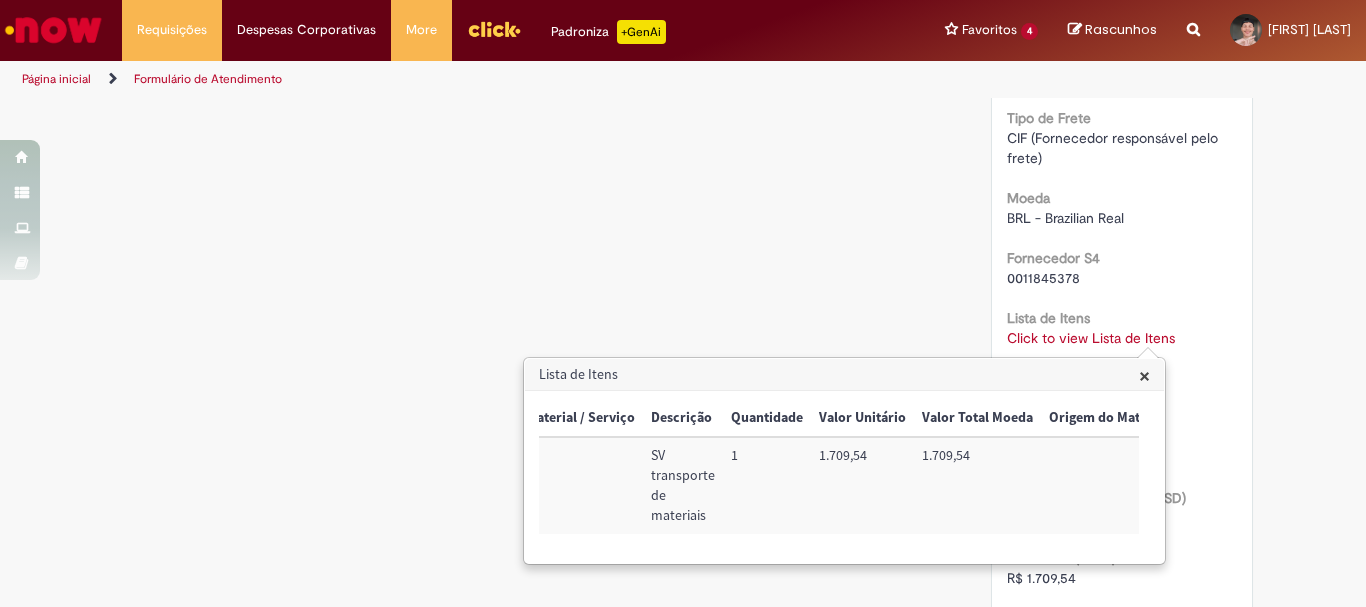 scroll, scrollTop: 0, scrollLeft: 0, axis: both 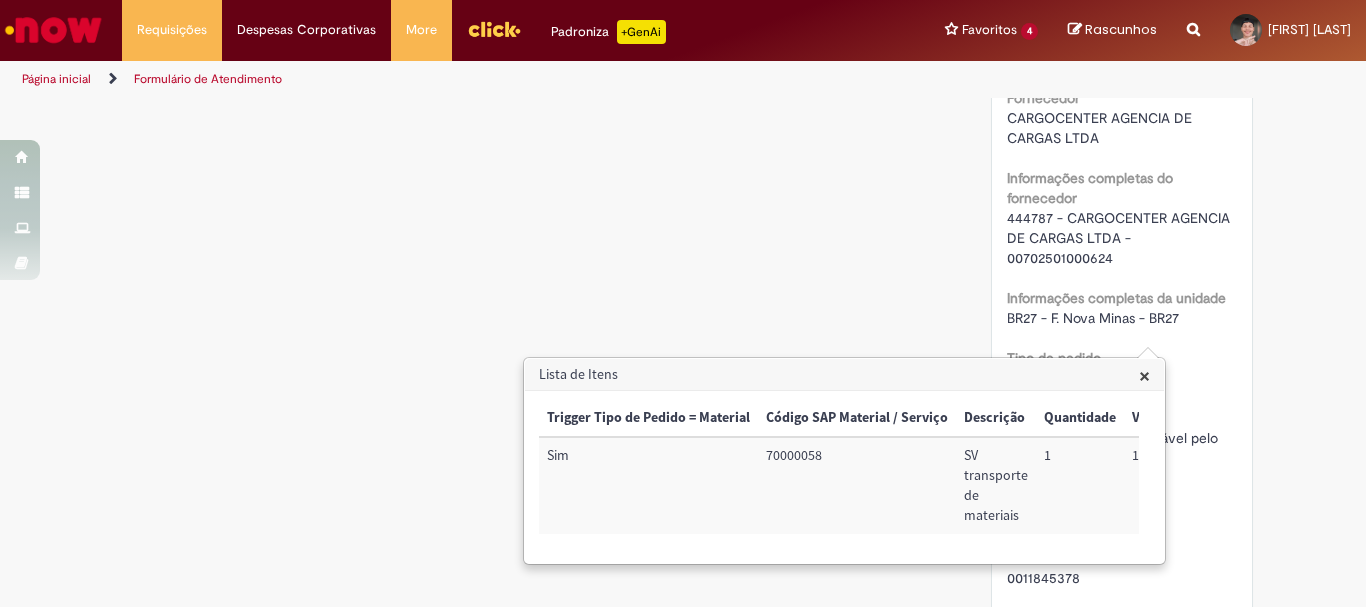 click on "Número
R13322818
Status
Cancelado
Criação
11d atrás 11 dias atrás
Opções
RPA Moeda
BRL - Brazilian Real
taxa de conversão
6.1182
Saldo
11290.46
Country Code
BR
SAP Interim
s4
Declaro que li e aceito as regras listadas na descrição da oferta e que poderei responder a auditoria e compliance caso alguma regra não for devidamente cumprida
Verdadeiro
Tipo de solicitação
Fábricas, Centros de Excelência e Distribuição
Declaro que sou usuário do ZEC ou do CENG&PMO devidamente autorizado a fazer compras nessa categoria.
Falso" at bounding box center (1122, 219) 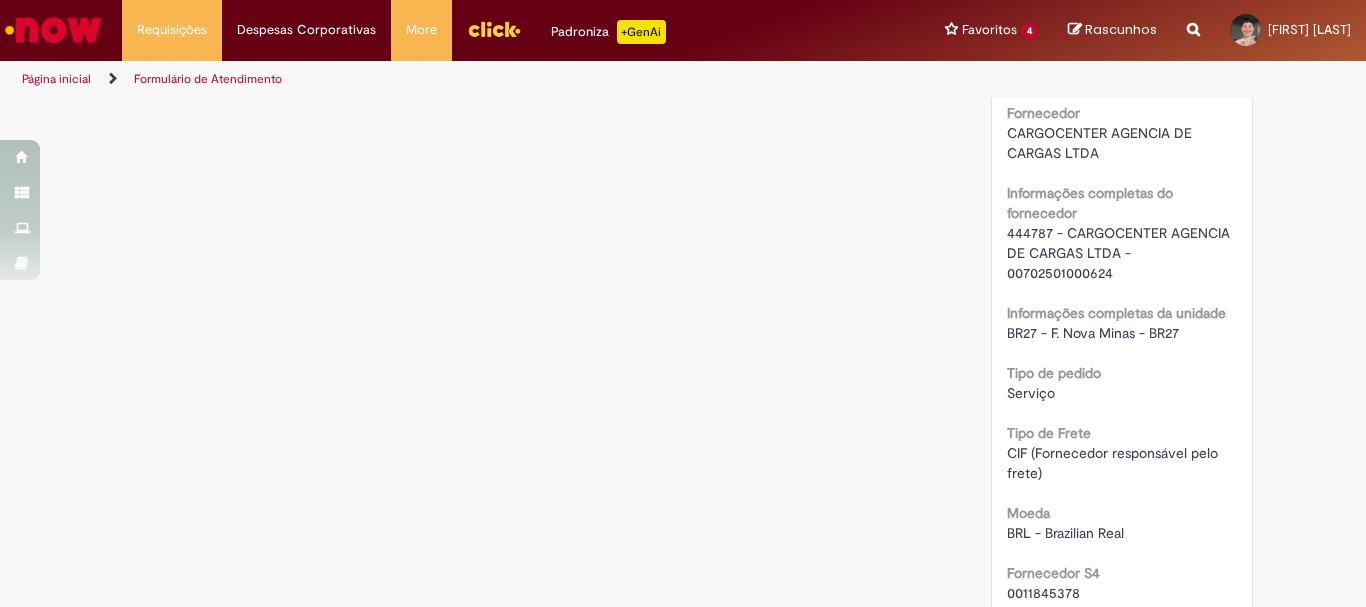 scroll, scrollTop: 1285, scrollLeft: 0, axis: vertical 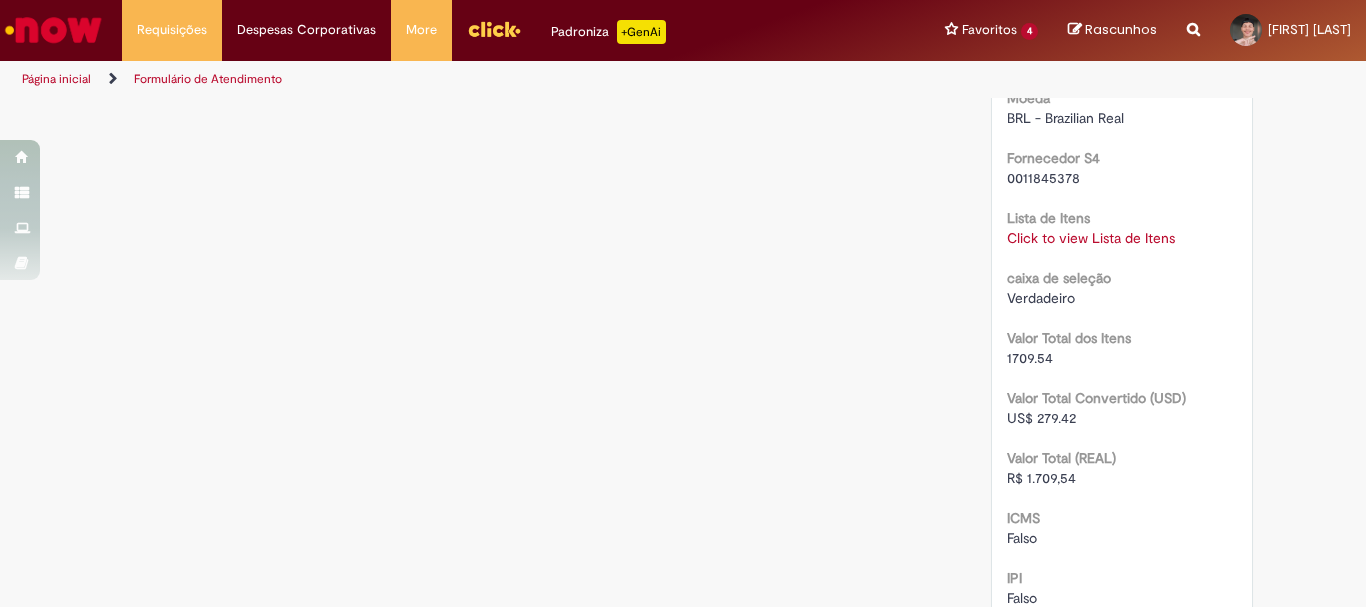 click on "Click to view Lista de Itens" at bounding box center (1091, 238) 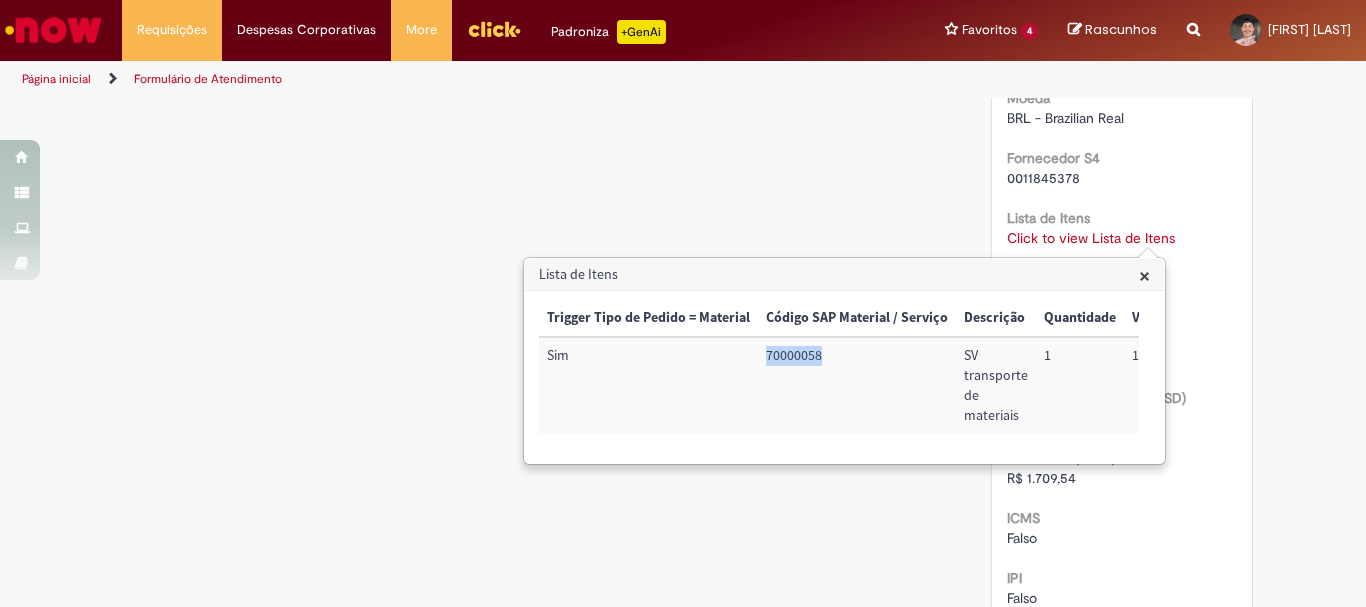 copy on "70000058" 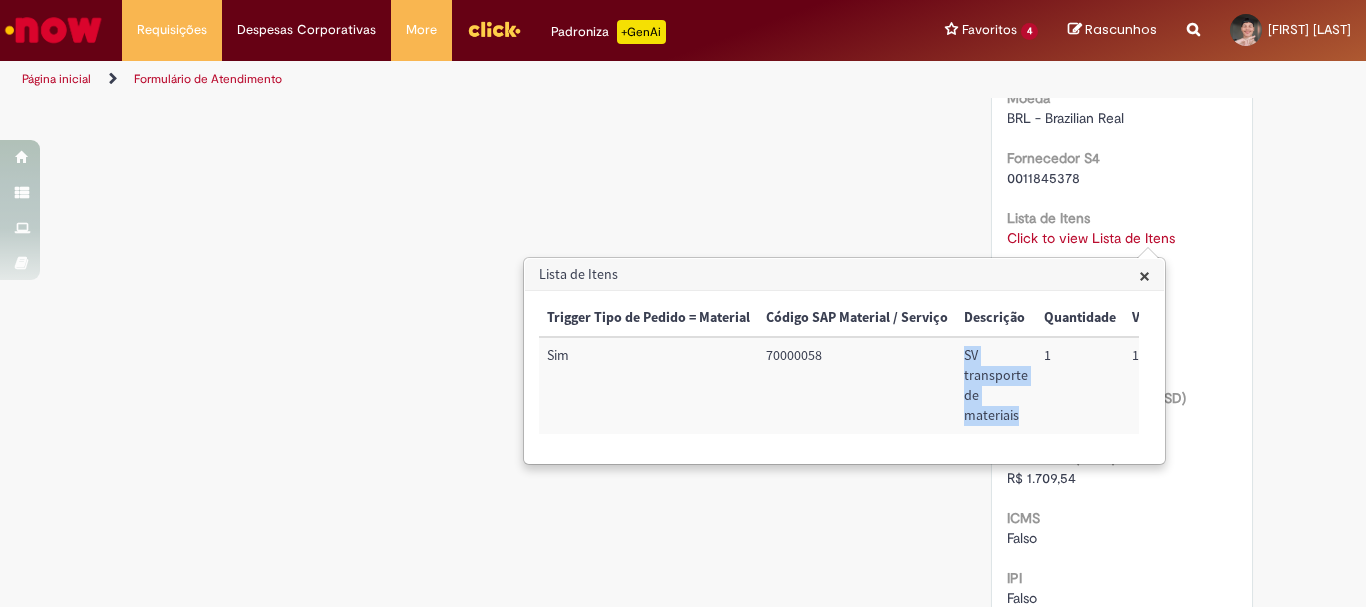 copy on "SV transporte de materiais" 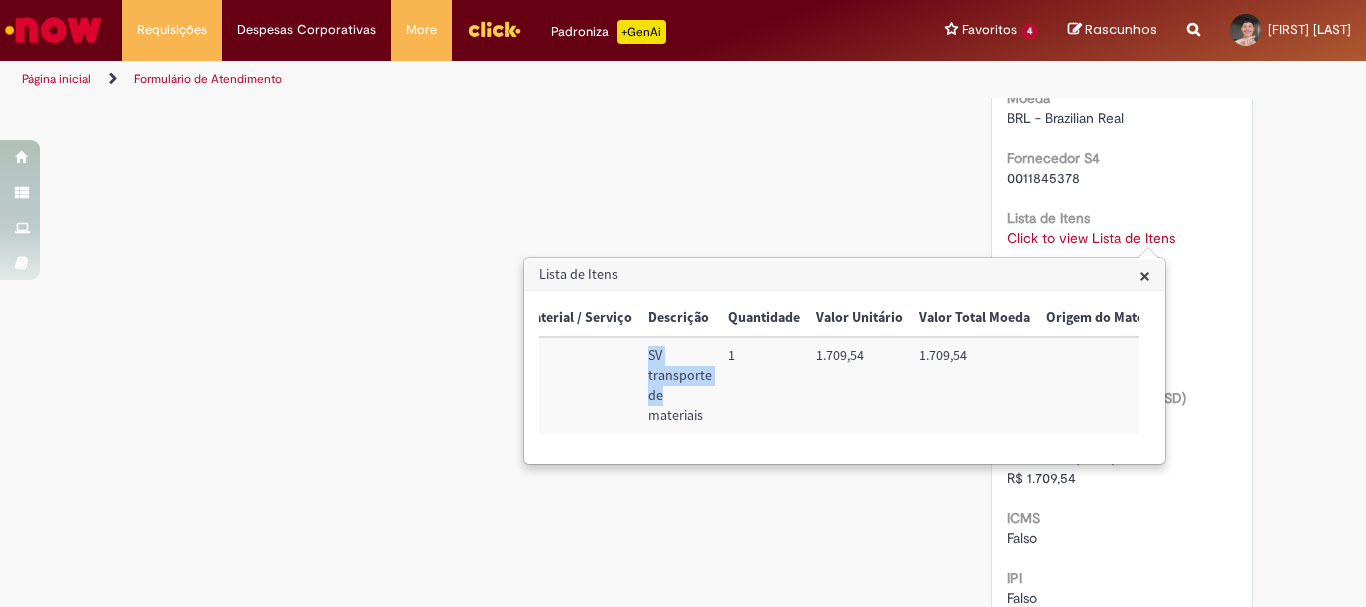 scroll, scrollTop: 0, scrollLeft: 334, axis: horizontal 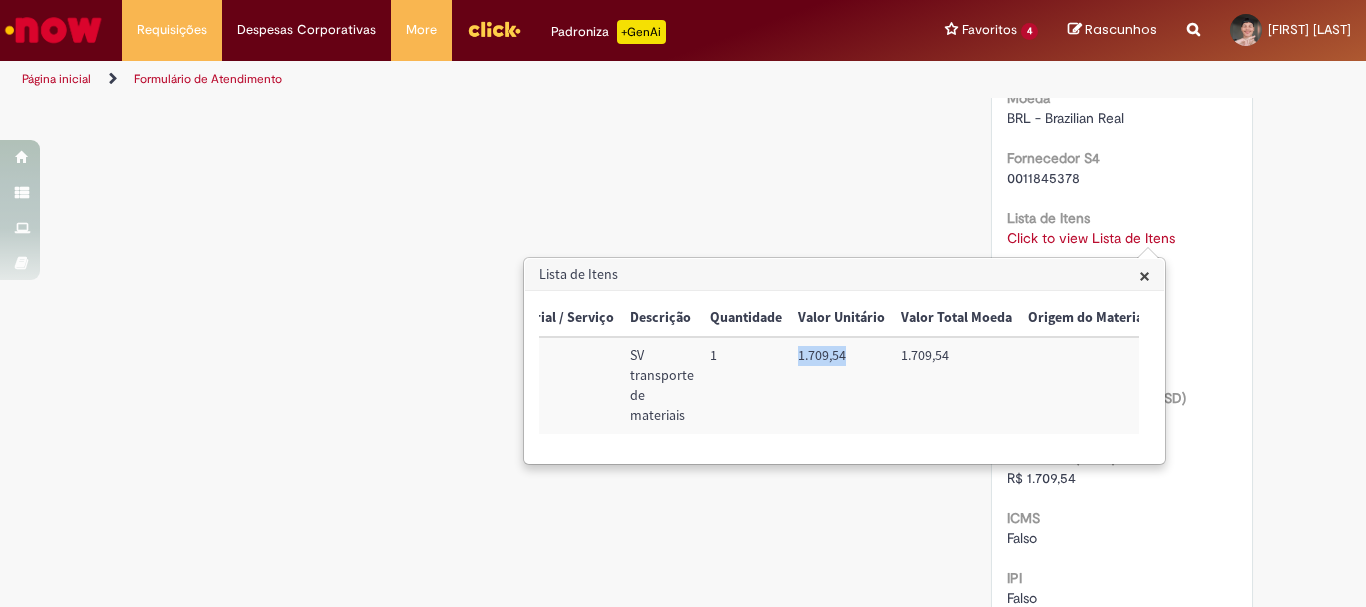 drag, startPoint x: 794, startPoint y: 353, endPoint x: 848, endPoint y: 355, distance: 54.037025 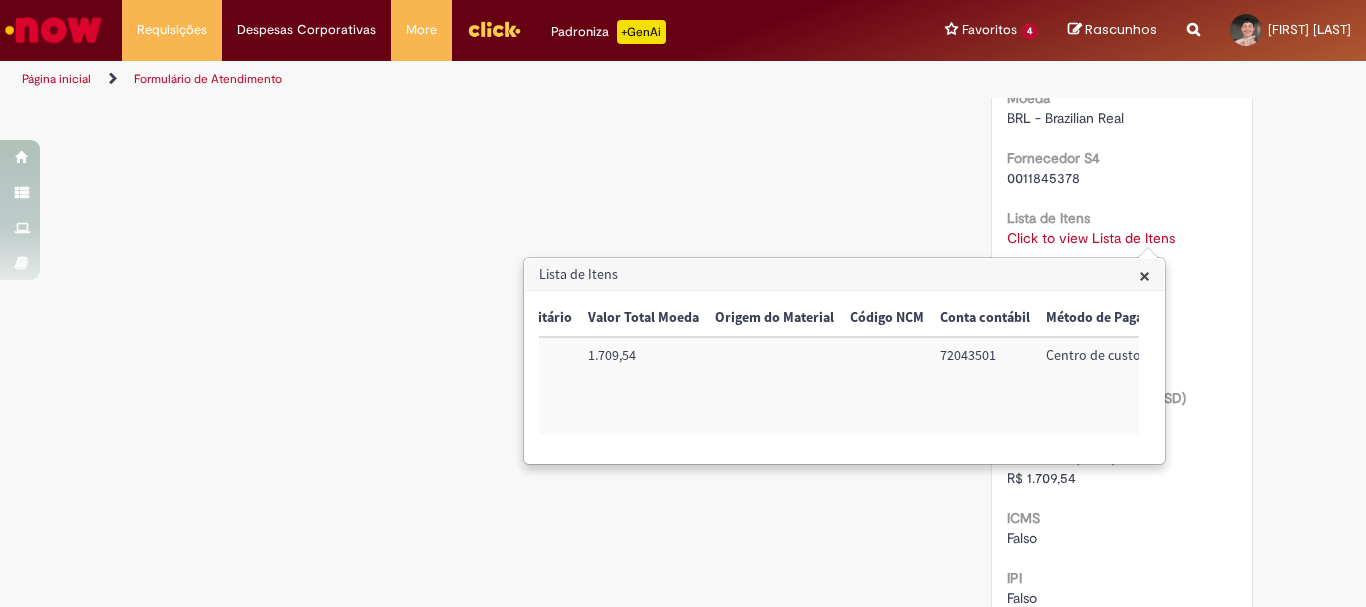 scroll, scrollTop: 0, scrollLeft: 697, axis: horizontal 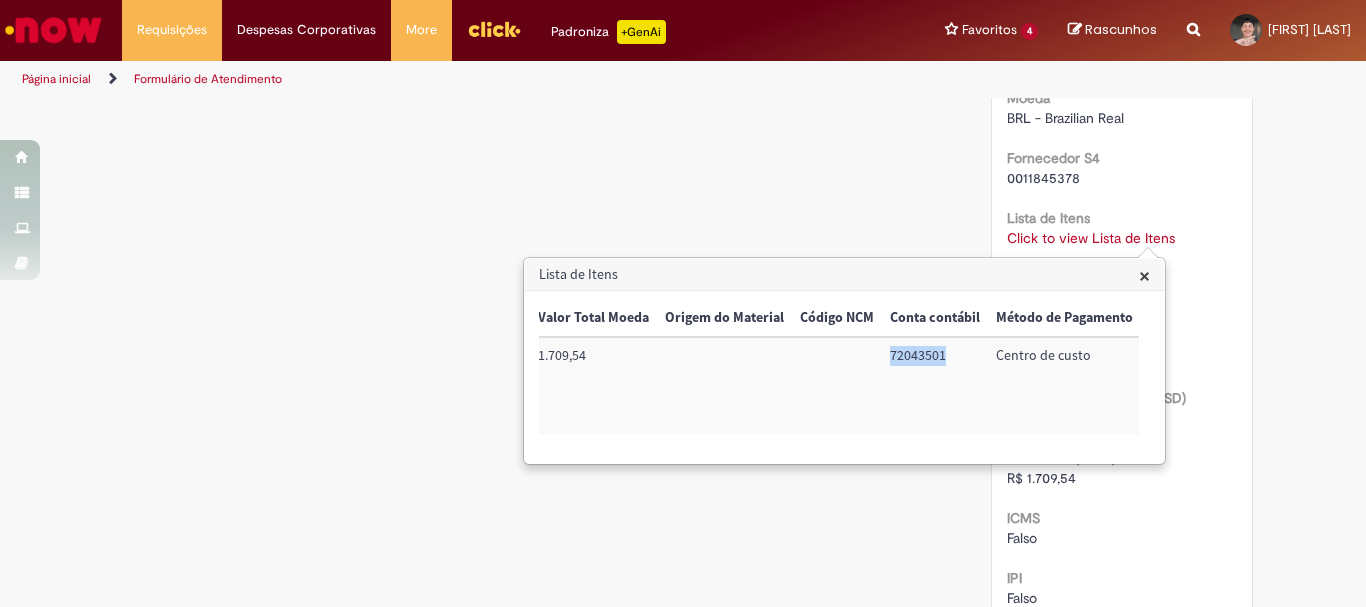 copy on "72043501" 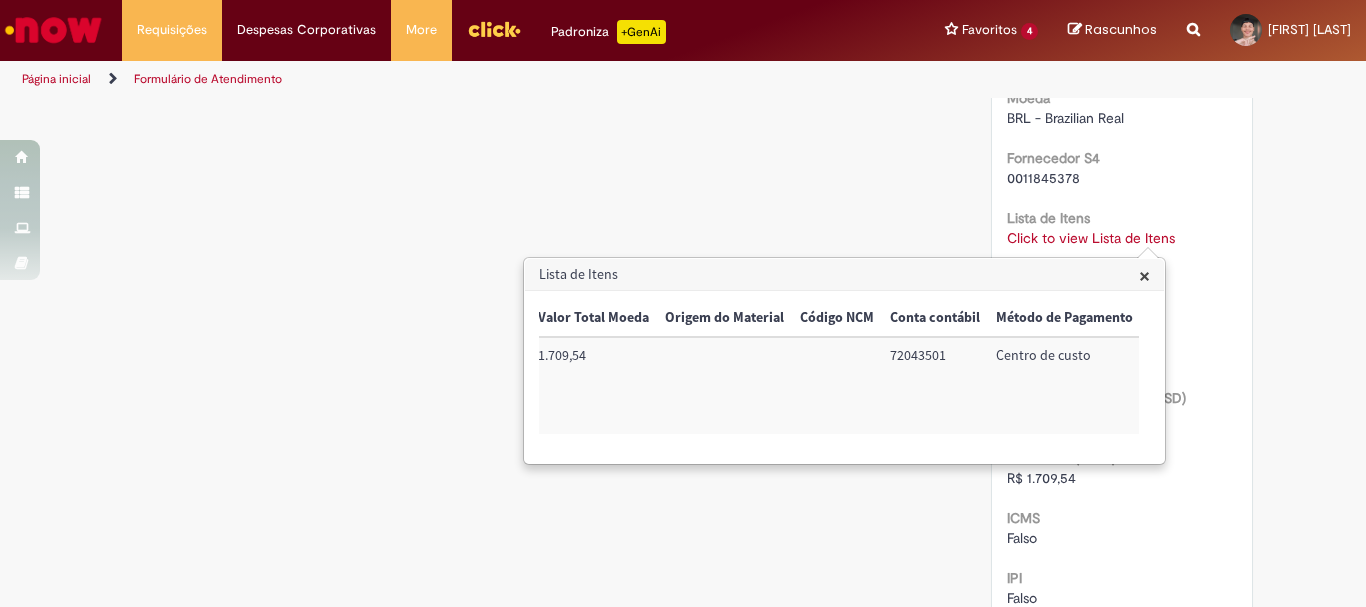 drag, startPoint x: 928, startPoint y: 452, endPoint x: 1025, endPoint y: 462, distance: 97.5141 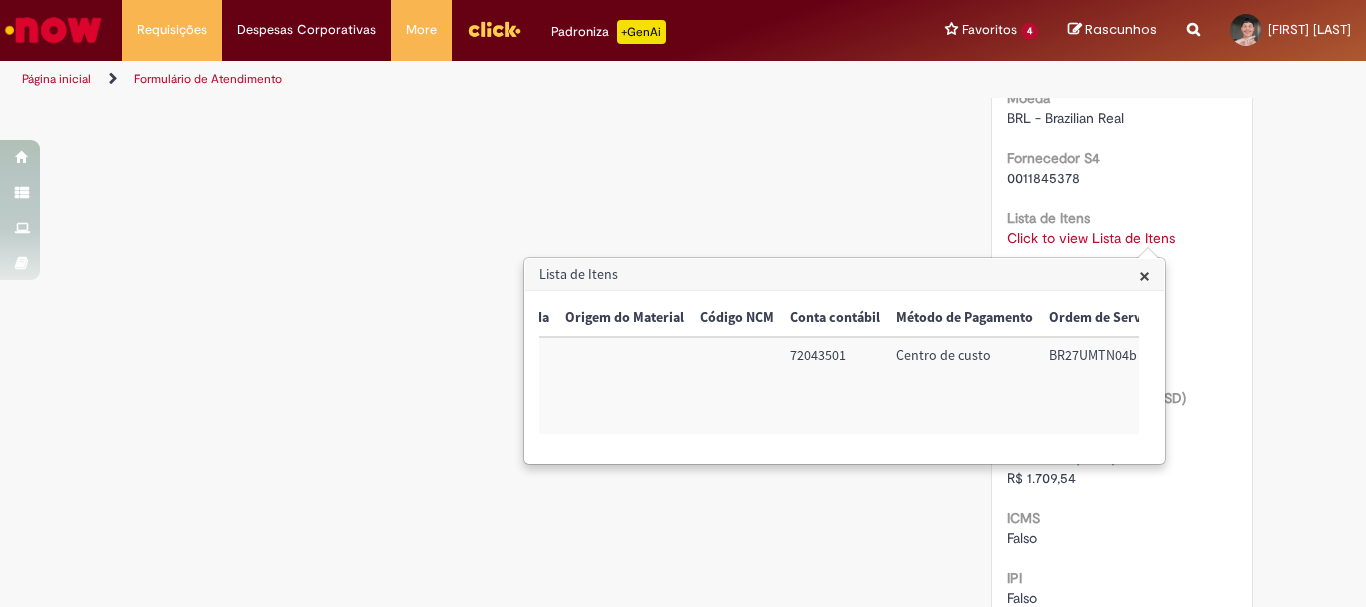 scroll, scrollTop: 0, scrollLeft: 815, axis: horizontal 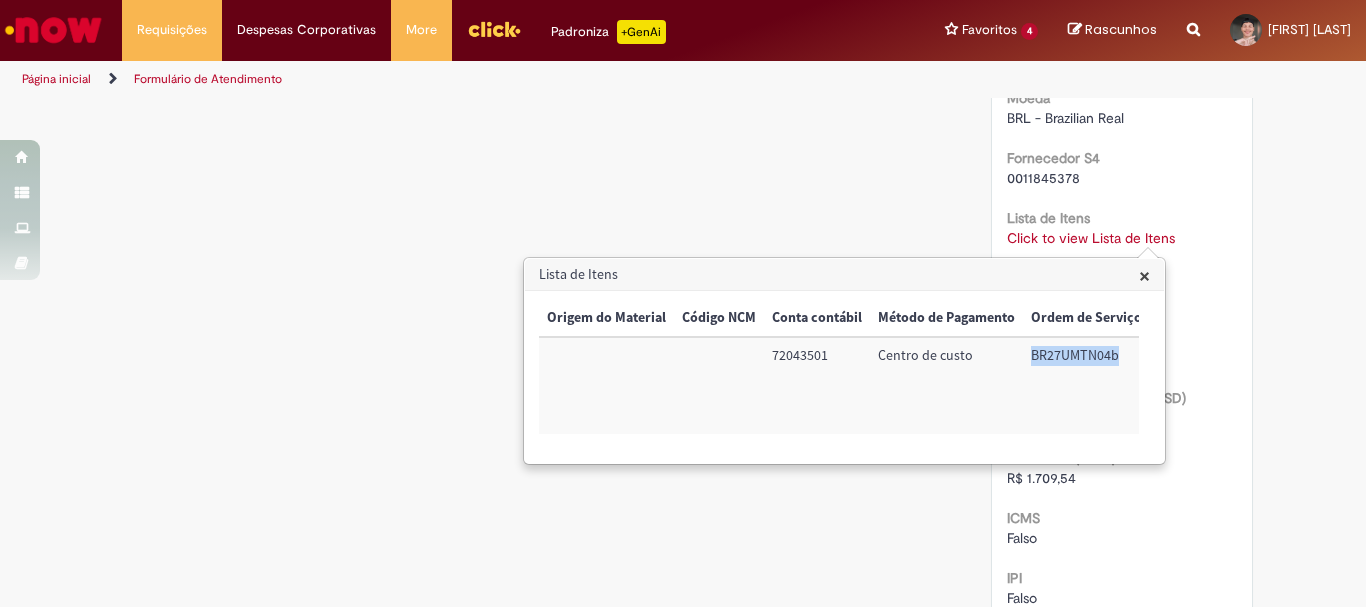 copy on "BR27UMTN04b" 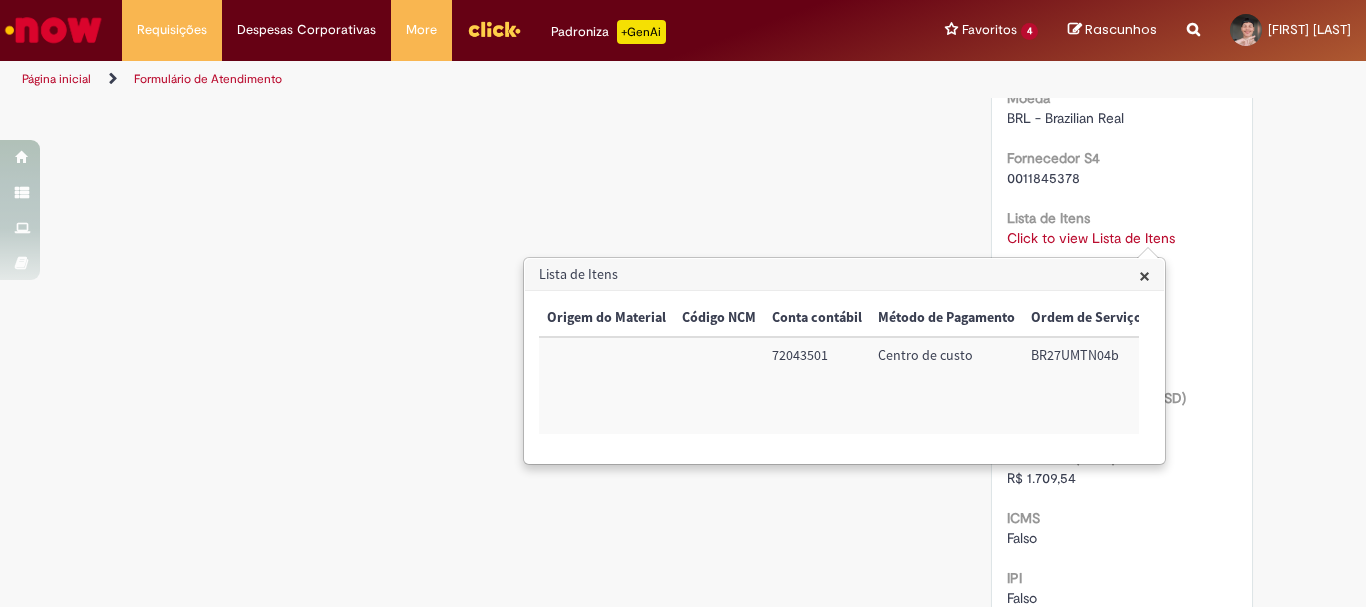 scroll, scrollTop: 2100, scrollLeft: 0, axis: vertical 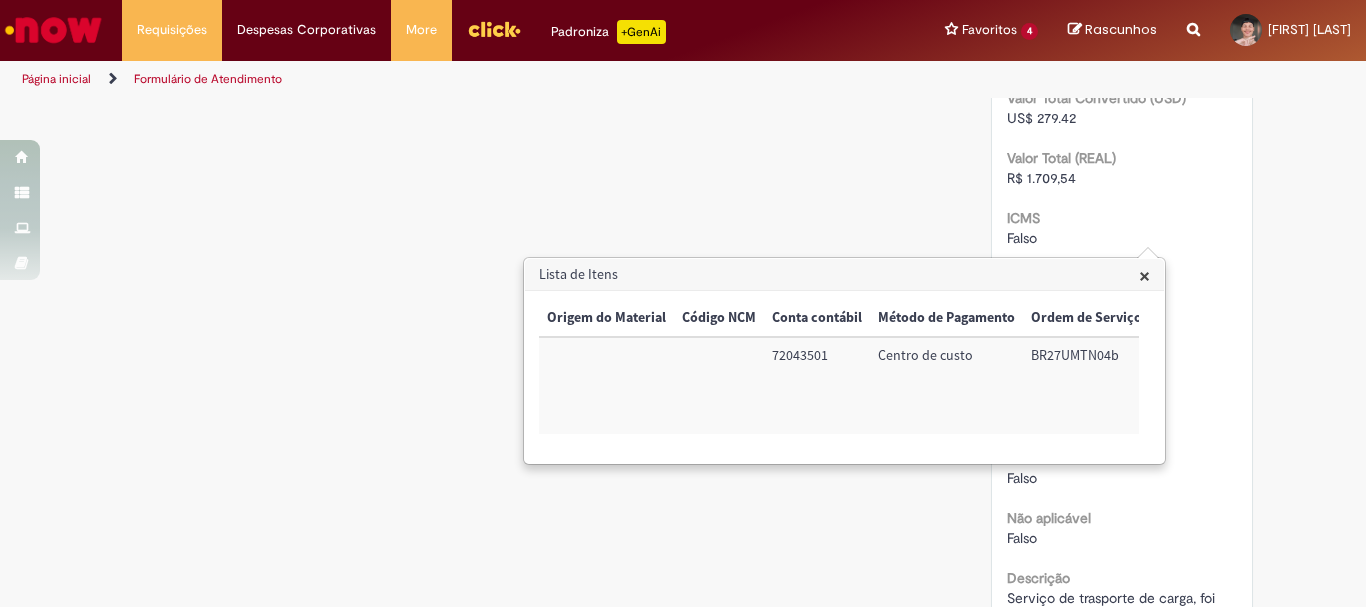 click on "Lista de Itens" at bounding box center [844, 275] 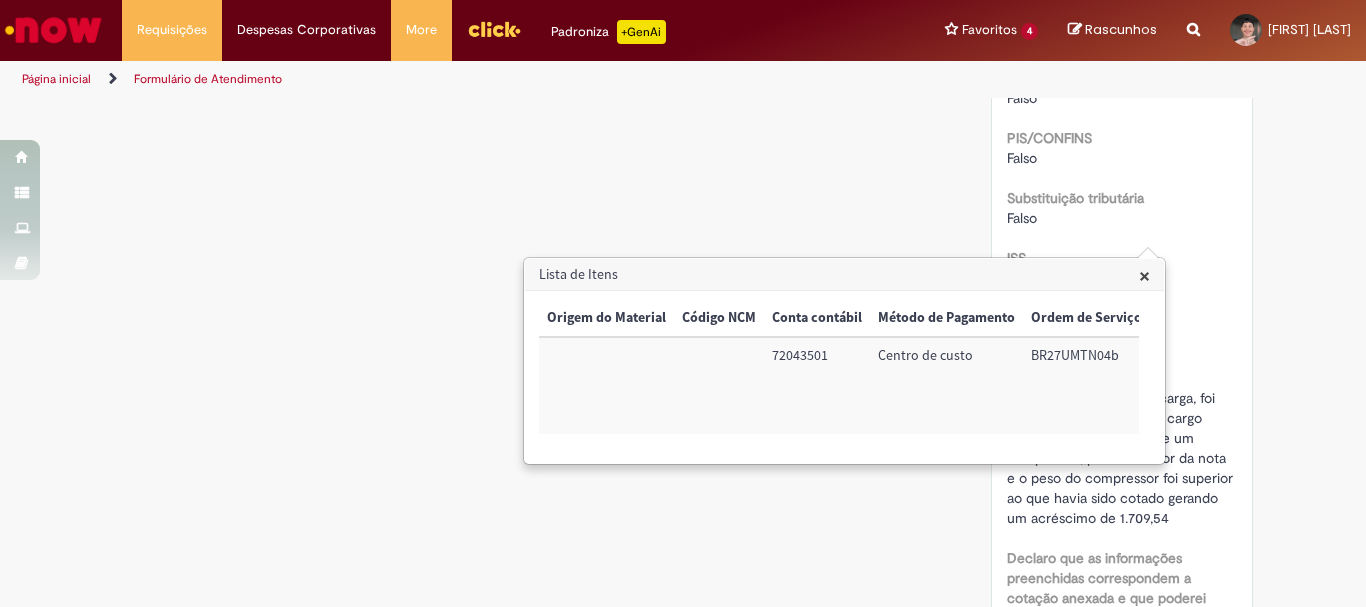 click on "×" at bounding box center [1144, 275] 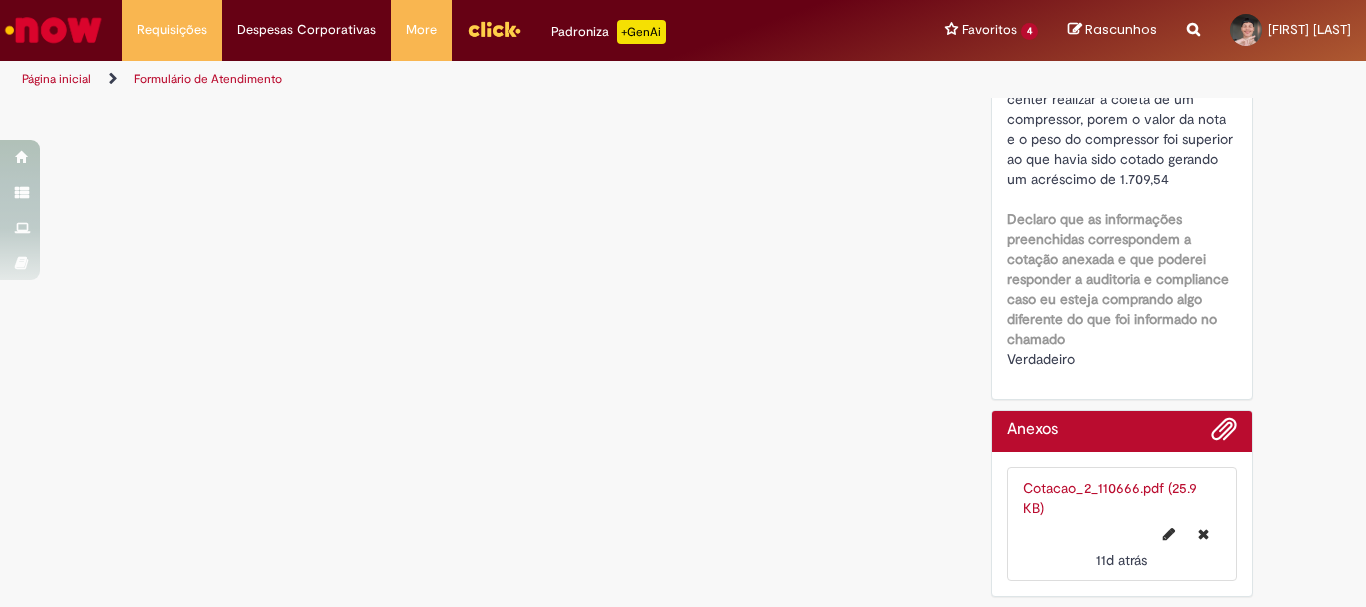 scroll, scrollTop: 2439, scrollLeft: 0, axis: vertical 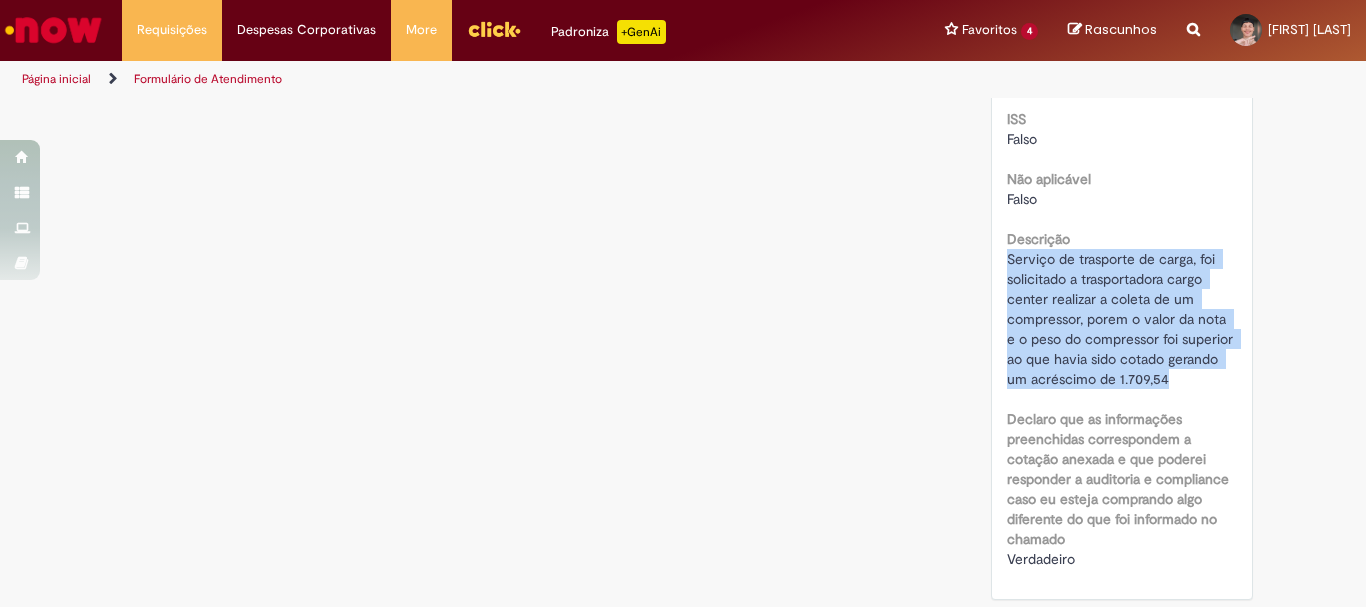 copy on "Serviço de trasporte de carga, foi solicitado a trasportadora cargo center realizar a coleta de um compressor, porem o valor da nota e o peso do compressor foi superior ao que havia sido cotado gerando um acréscimo de 1.709,54" 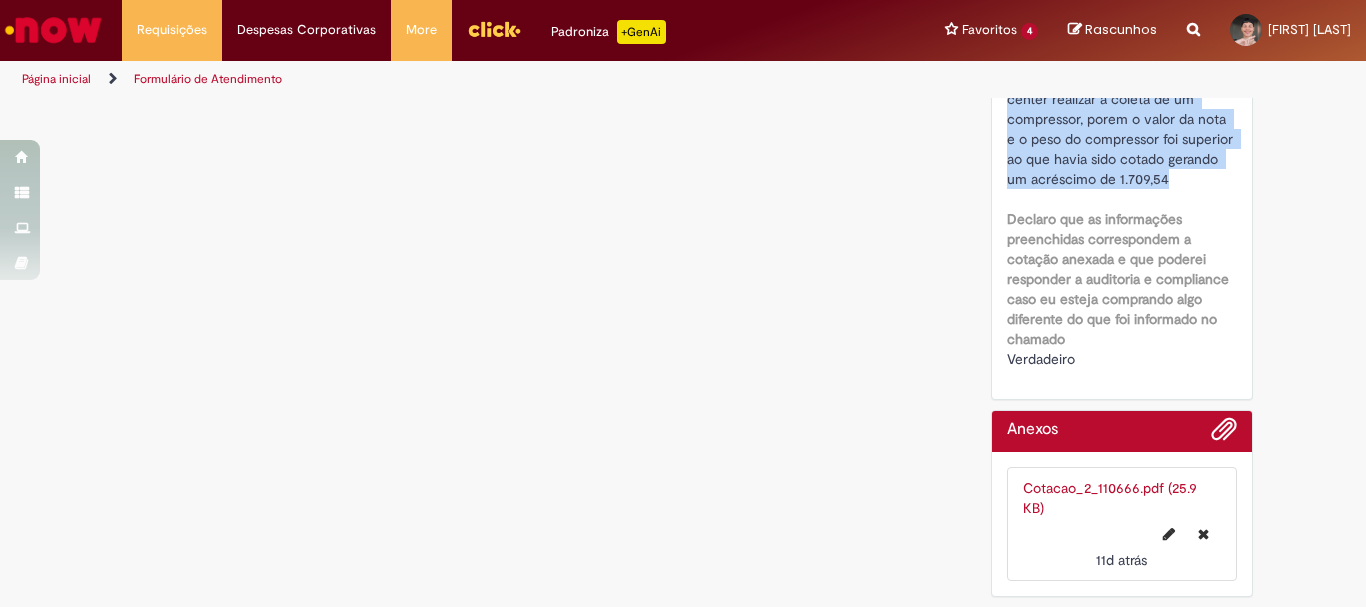 click on "Cotacao_2_110666.pdf (25.9 KB)" at bounding box center [1110, 498] 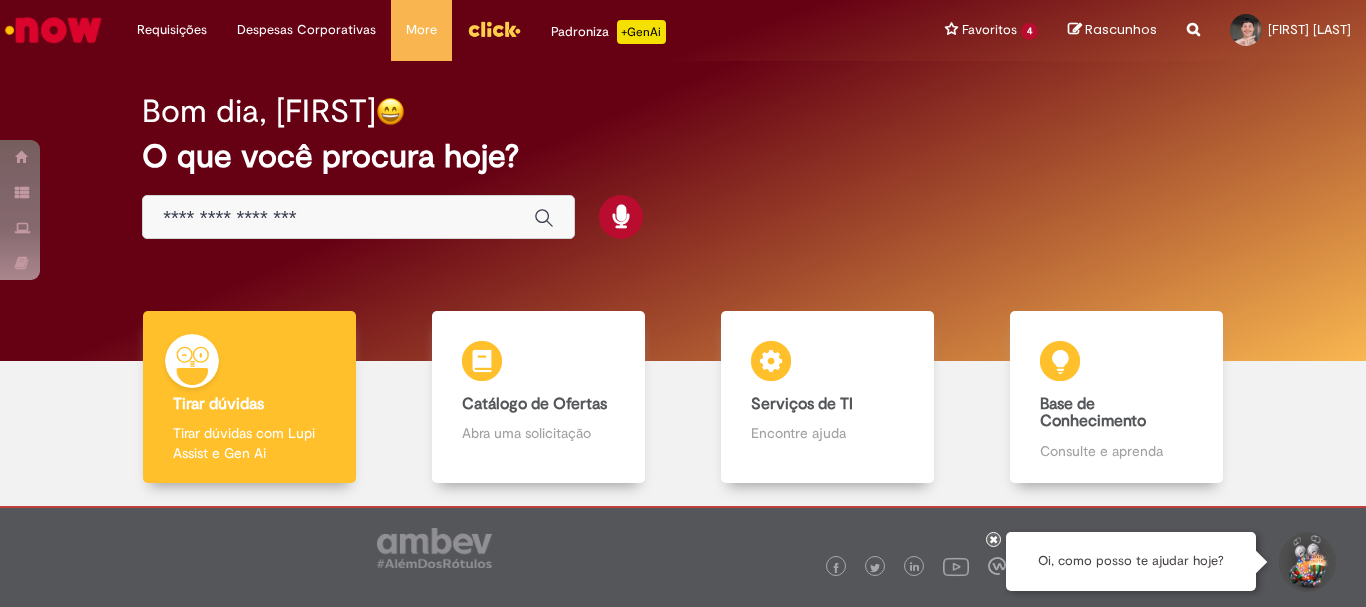 scroll, scrollTop: 0, scrollLeft: 0, axis: both 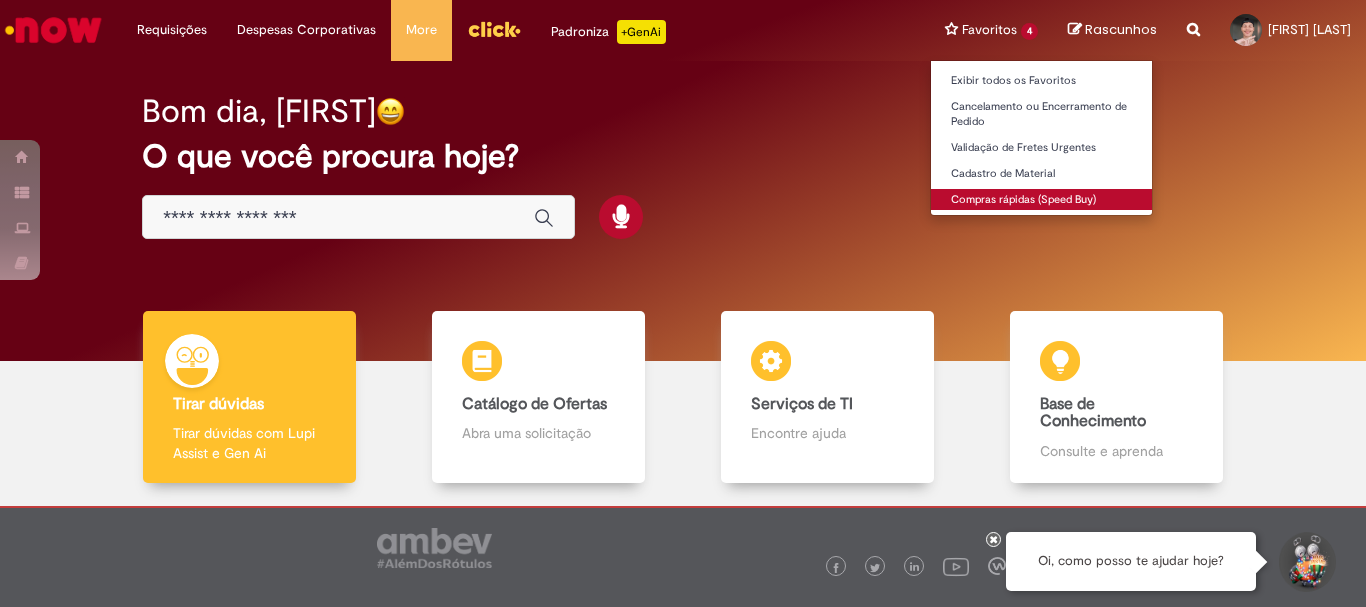 click on "Compras rápidas (Speed Buy)" at bounding box center [1041, 200] 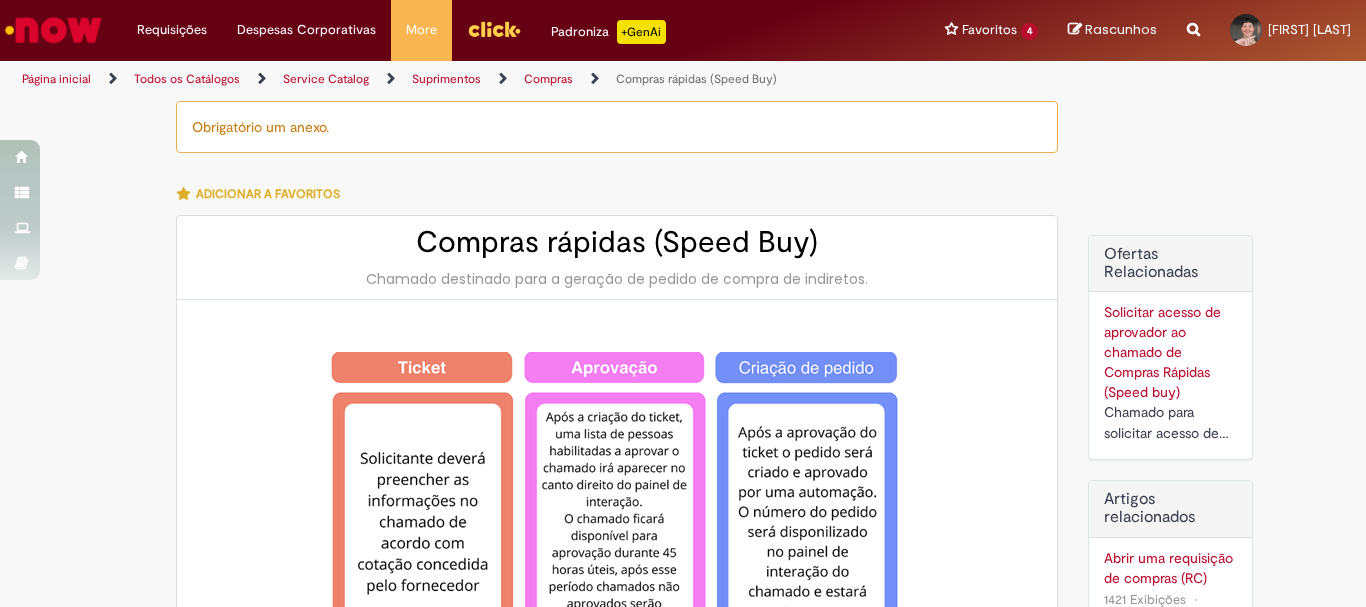 type on "********" 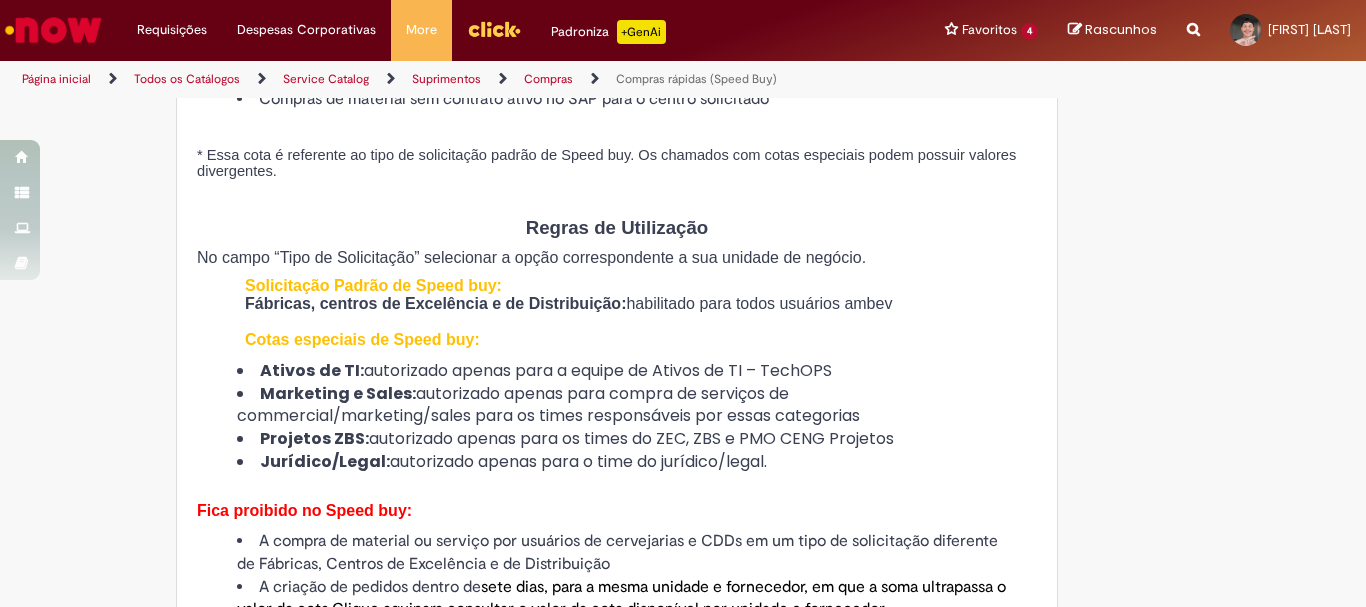 type on "**********" 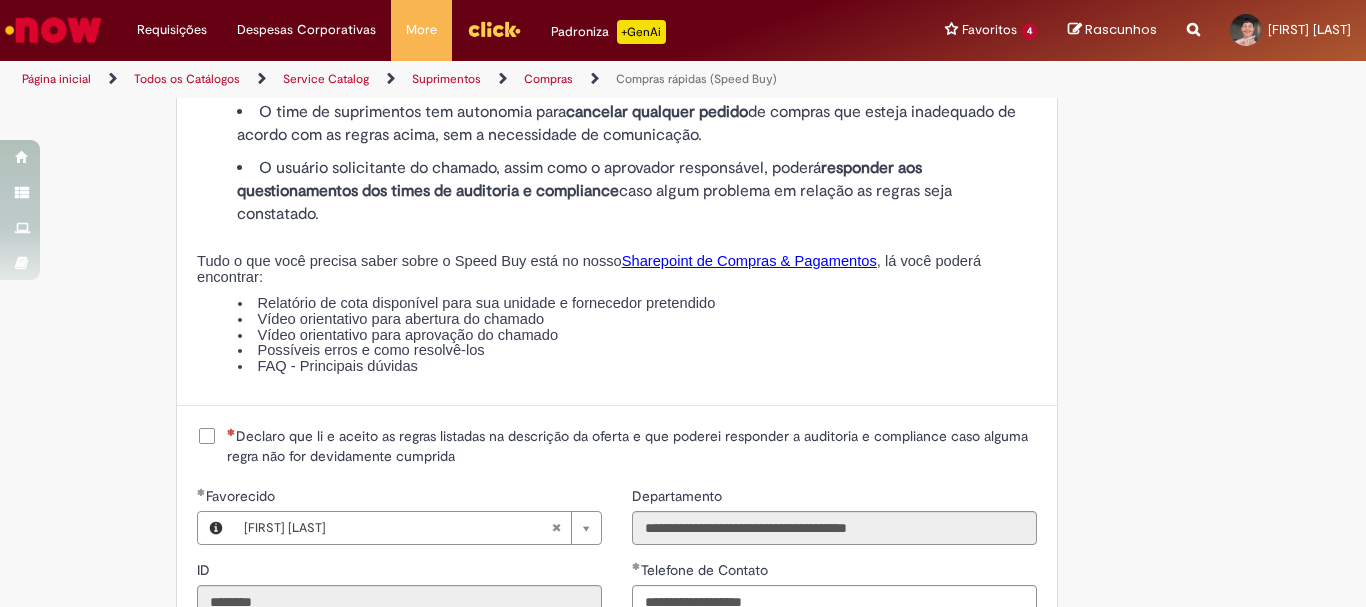 scroll, scrollTop: 2700, scrollLeft: 0, axis: vertical 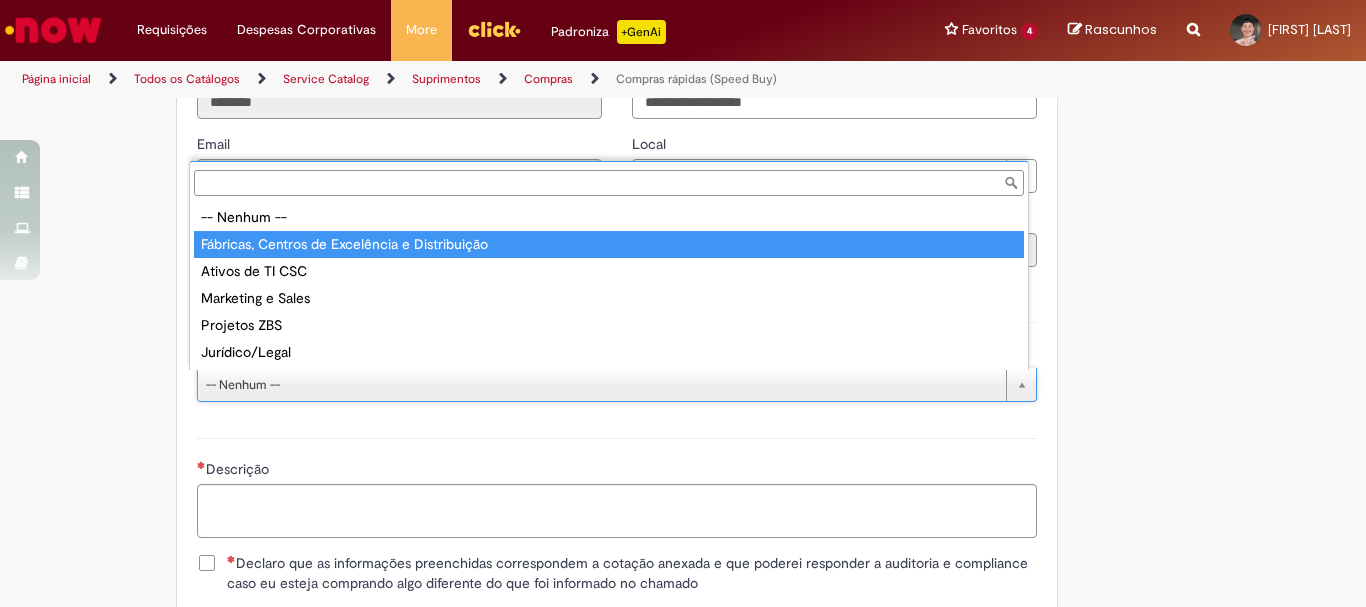 type on "**********" 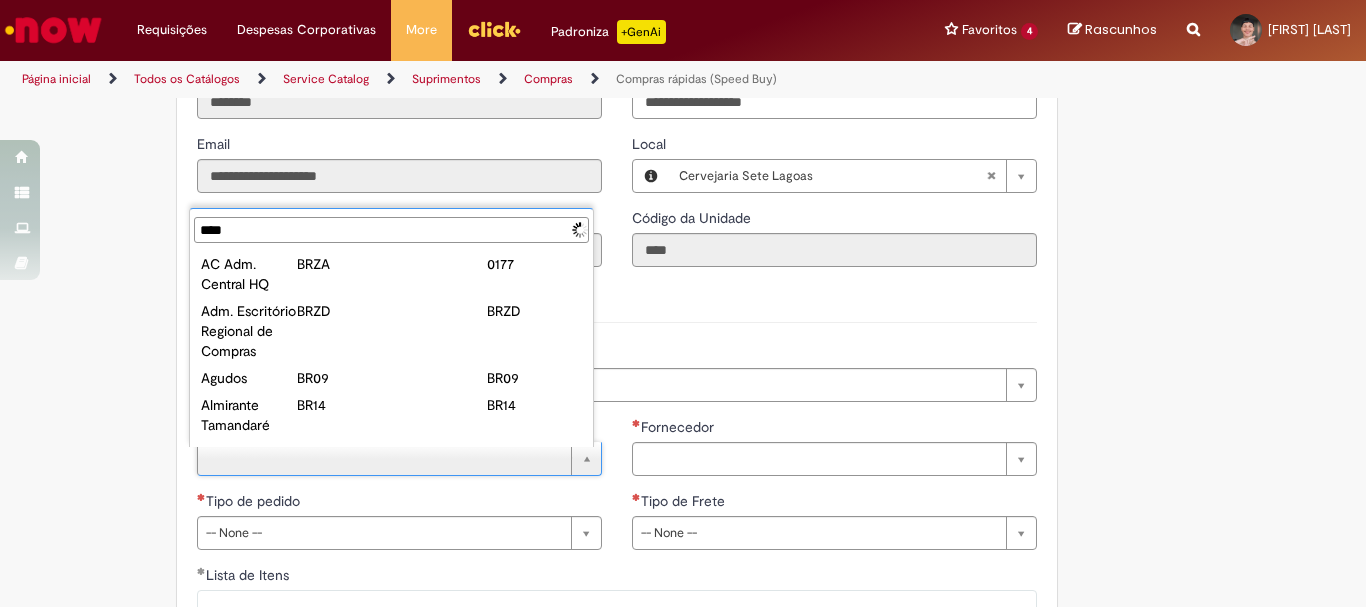 type on "****" 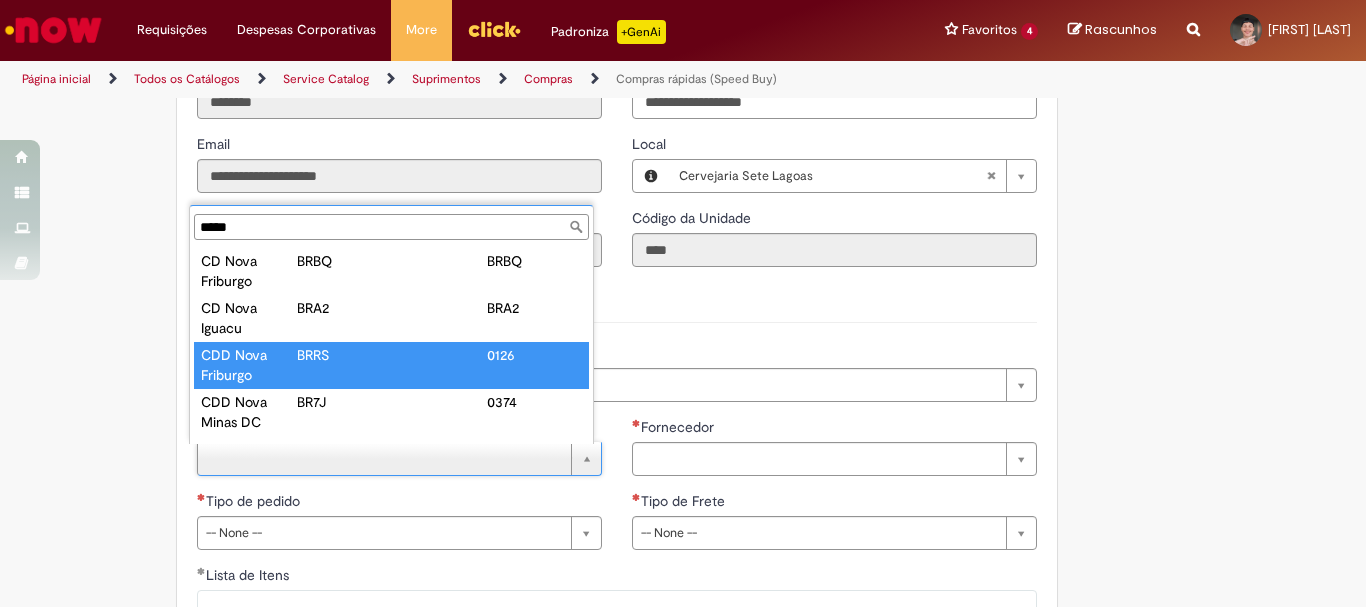scroll, scrollTop: 23, scrollLeft: 0, axis: vertical 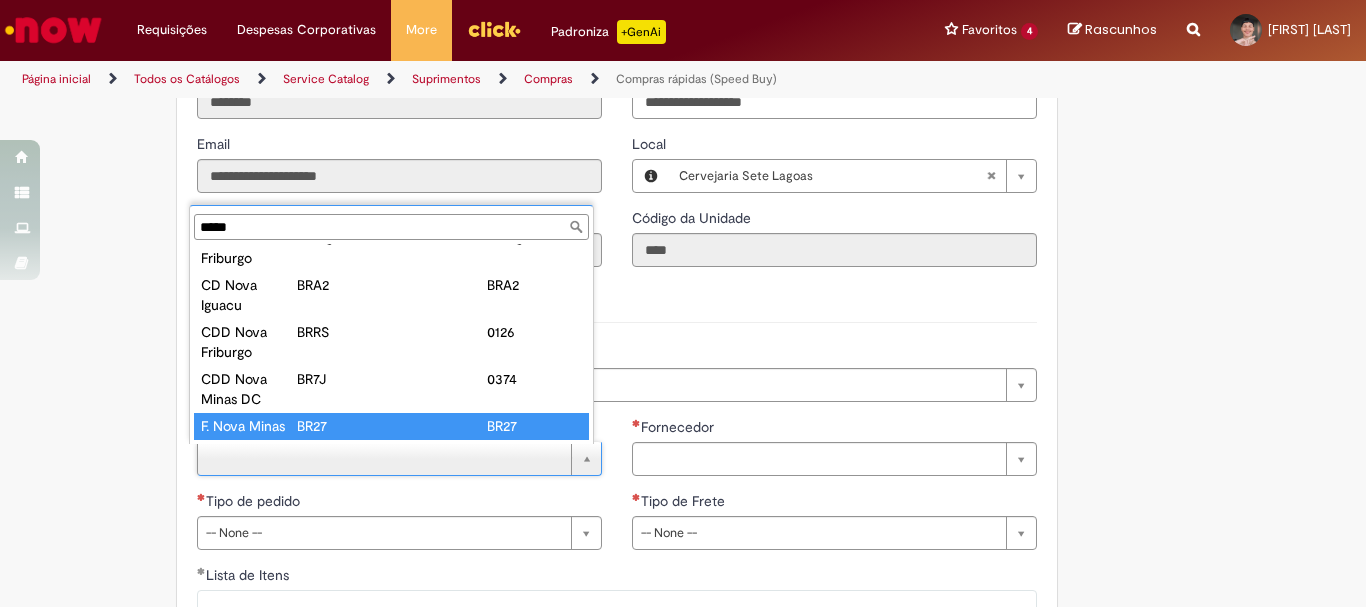 type on "**********" 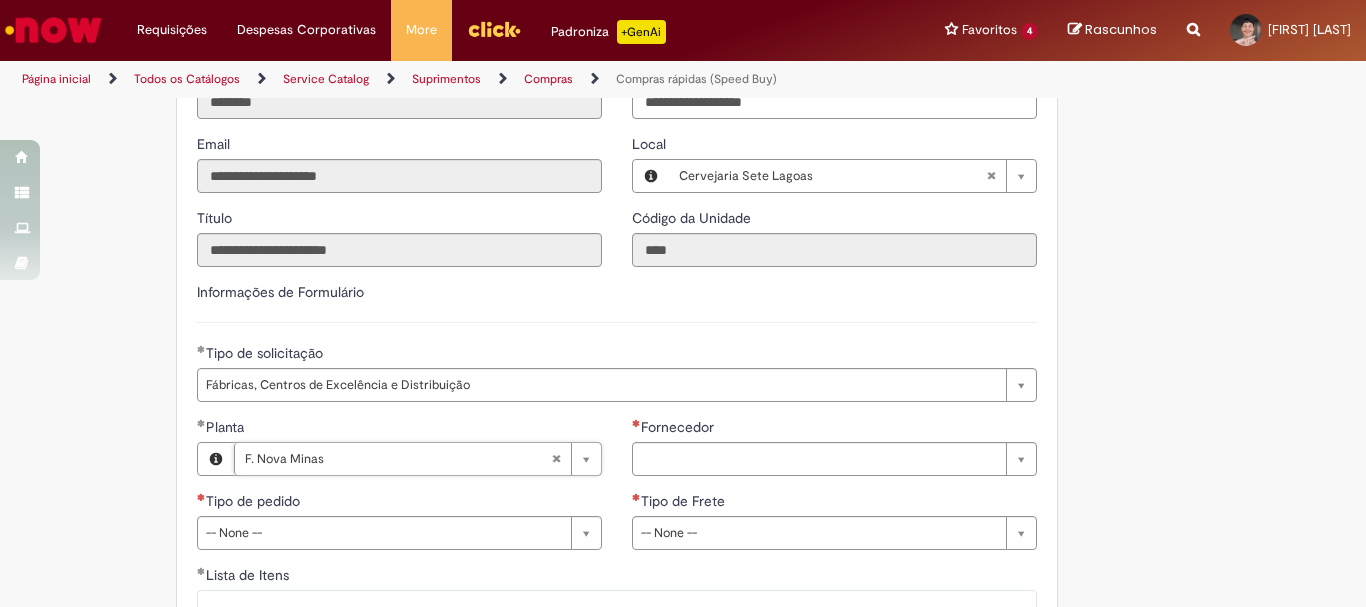 scroll, scrollTop: 2900, scrollLeft: 0, axis: vertical 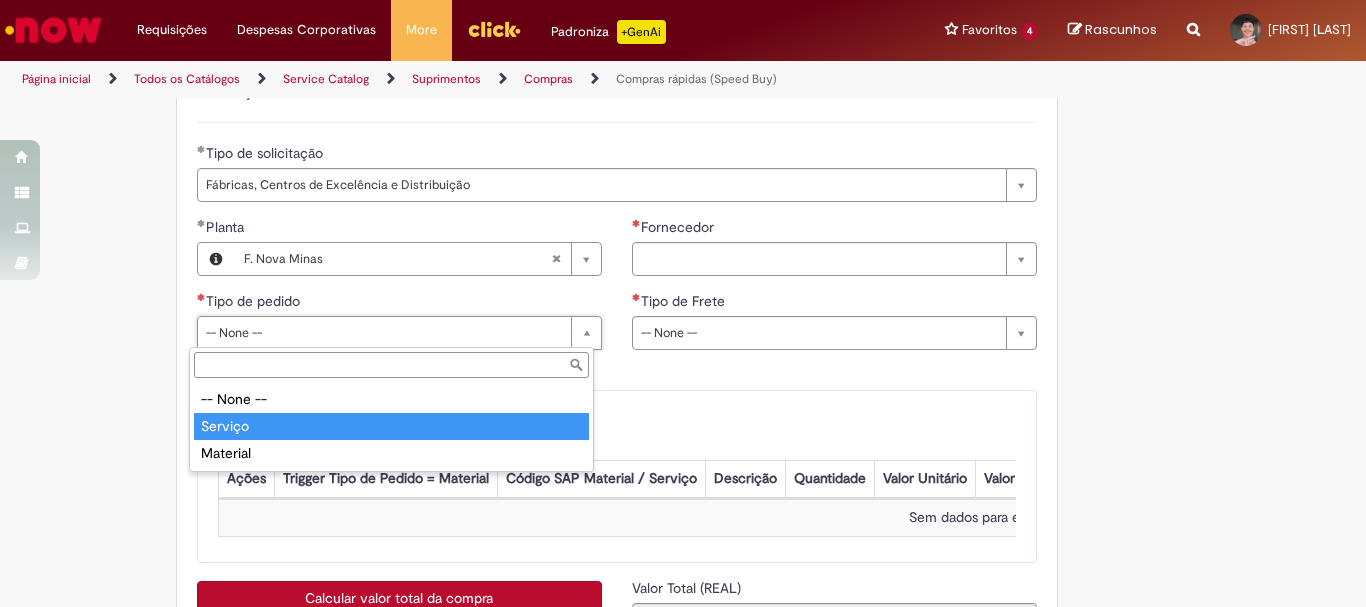 type on "*******" 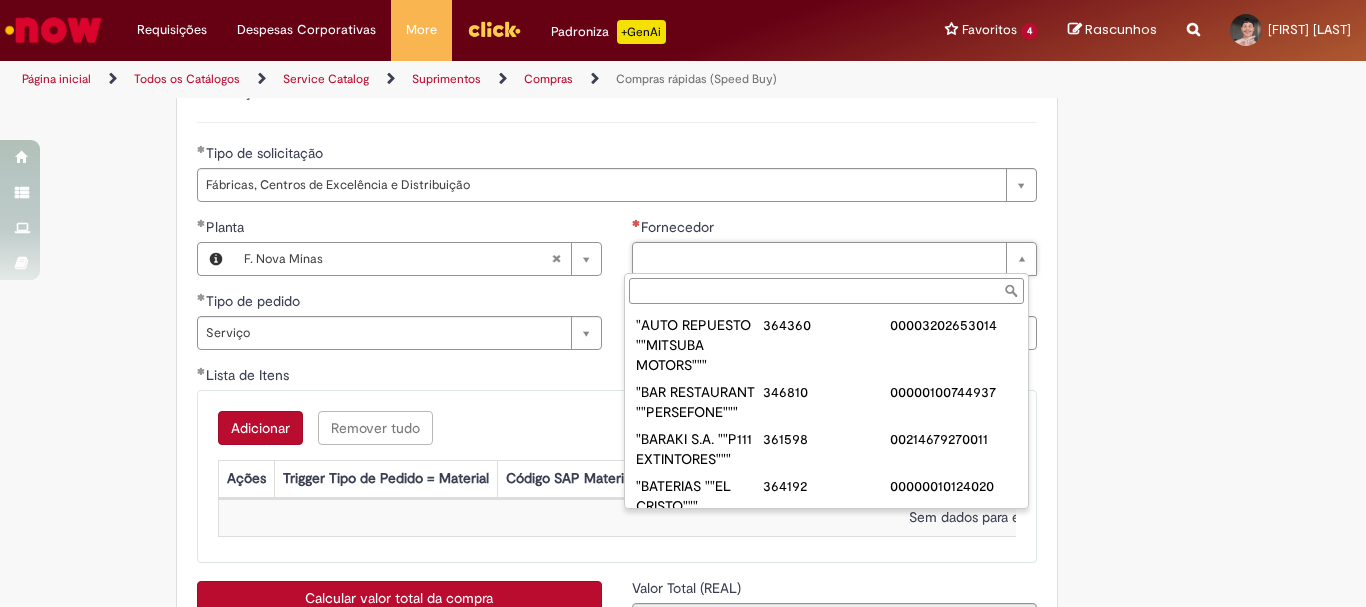 paste on "**********" 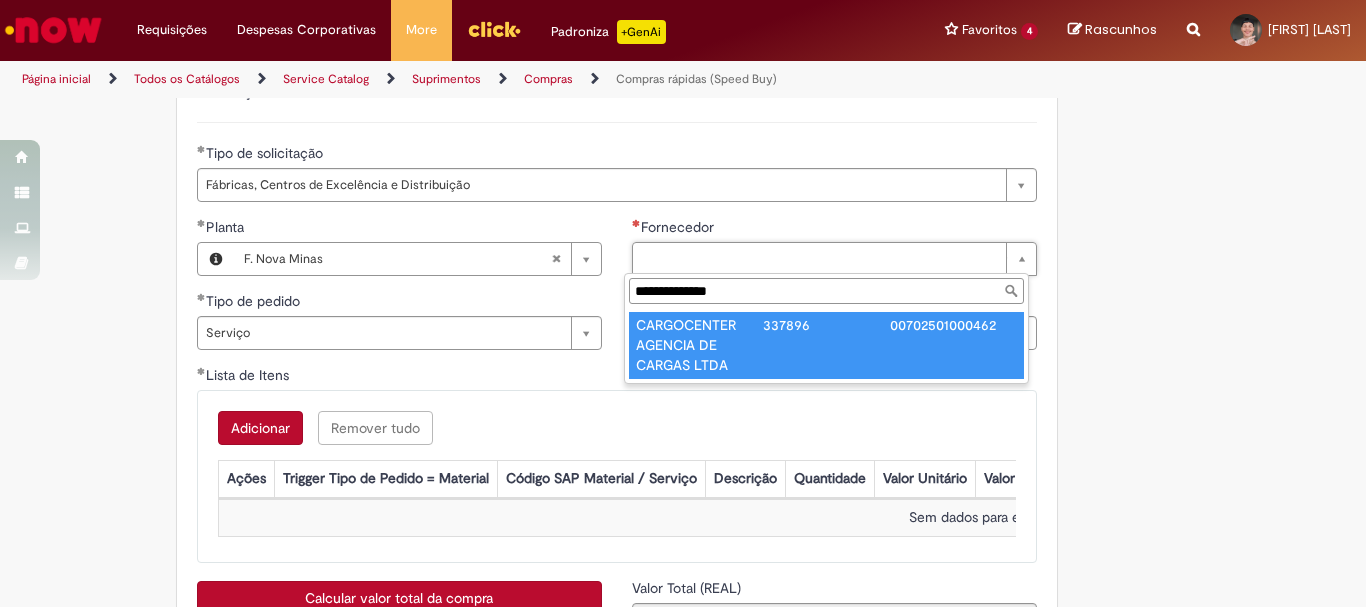 type on "**********" 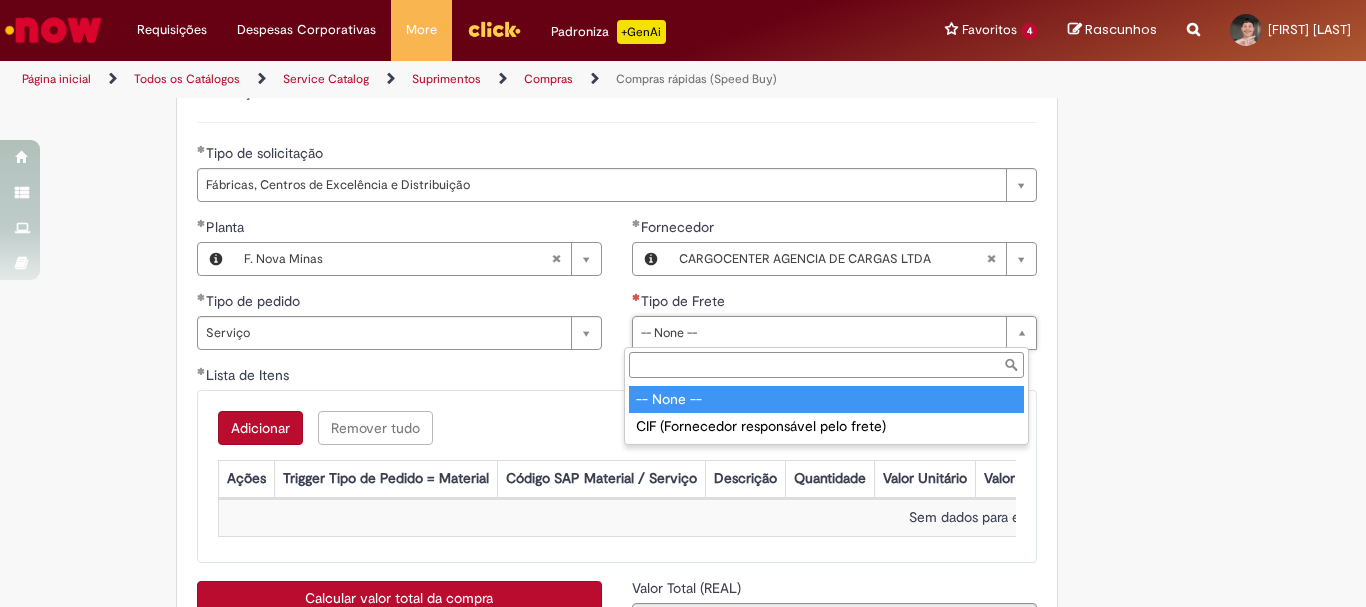 type on "**********" 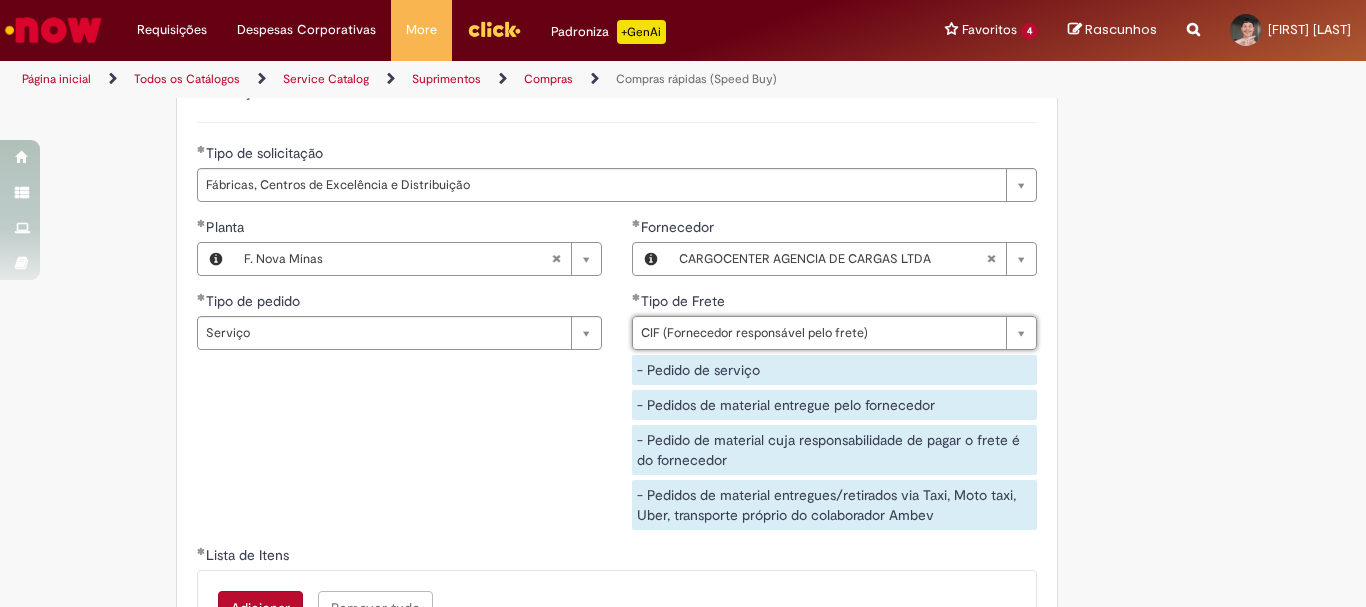 scroll, scrollTop: 3300, scrollLeft: 0, axis: vertical 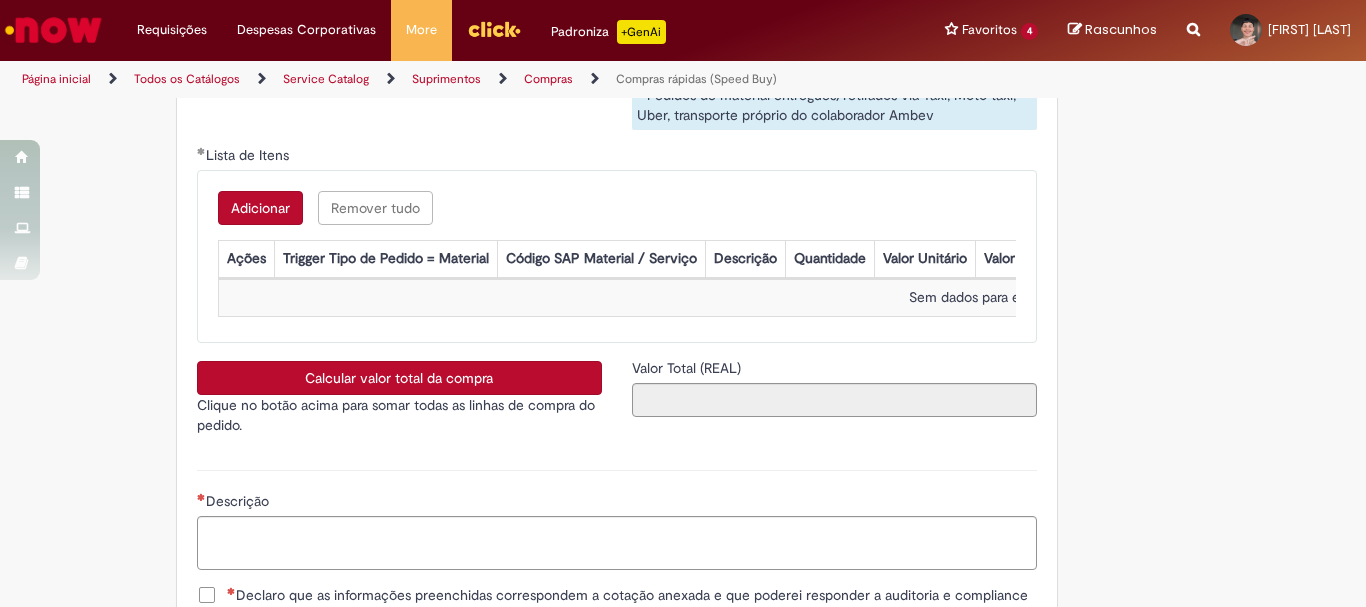 click on "Adicionar" at bounding box center (260, 208) 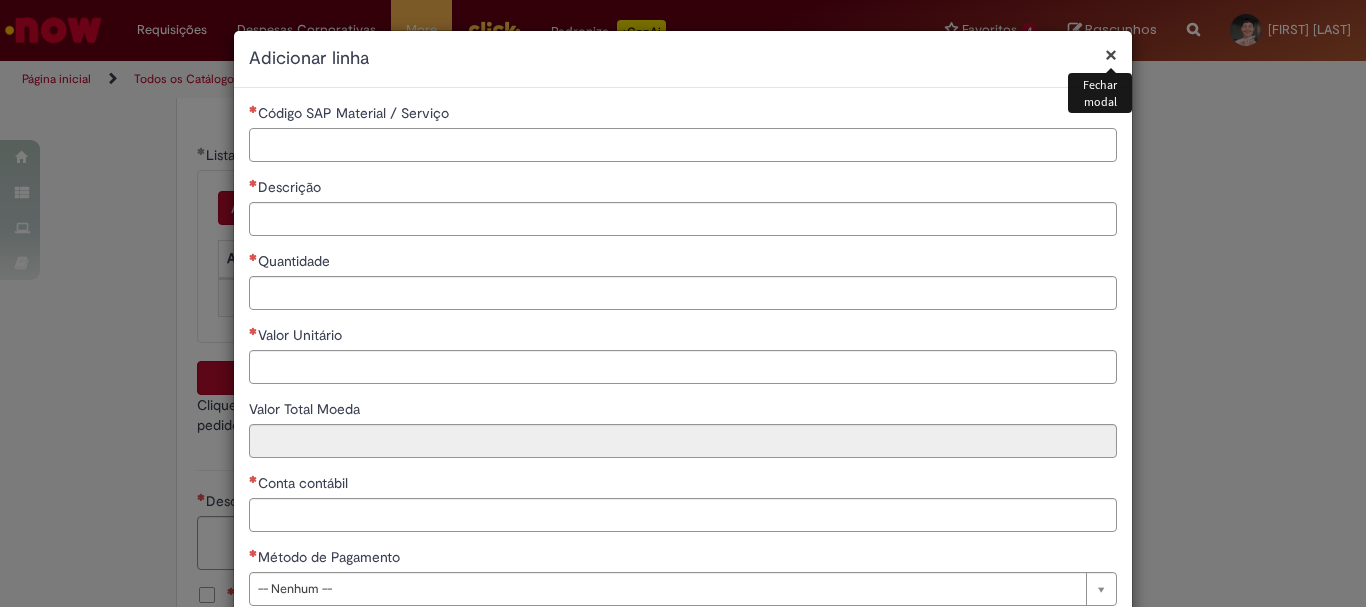 click on "Código SAP Material / Serviço" at bounding box center [683, 145] 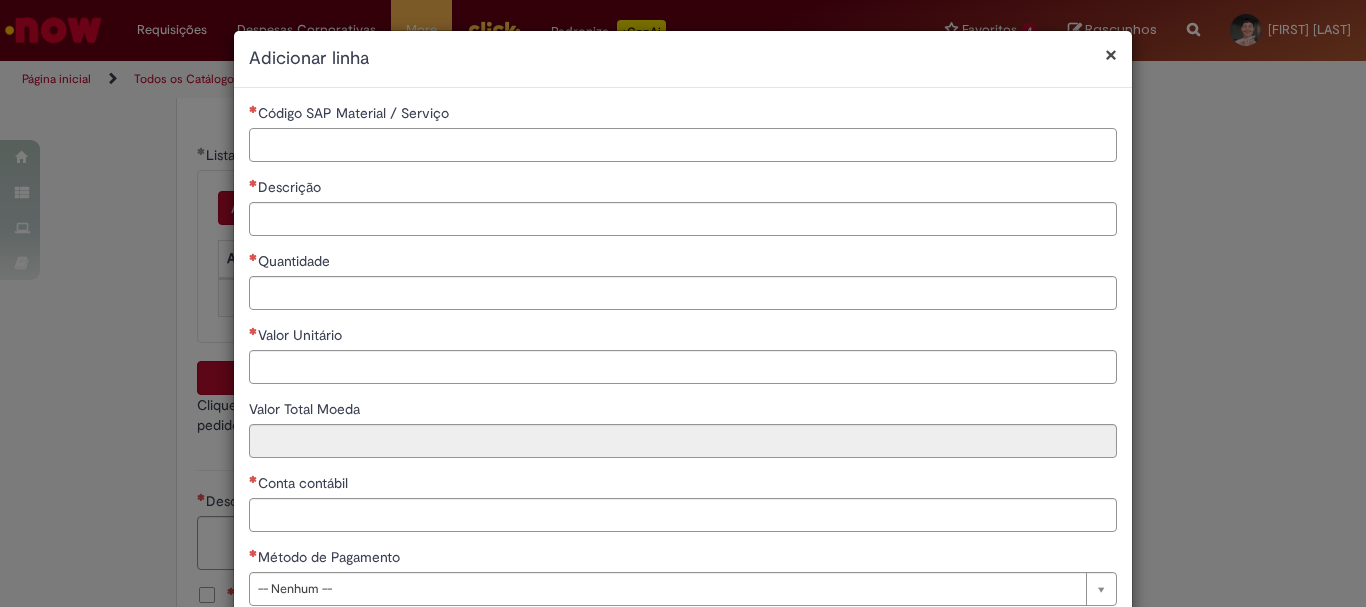 paste on "********" 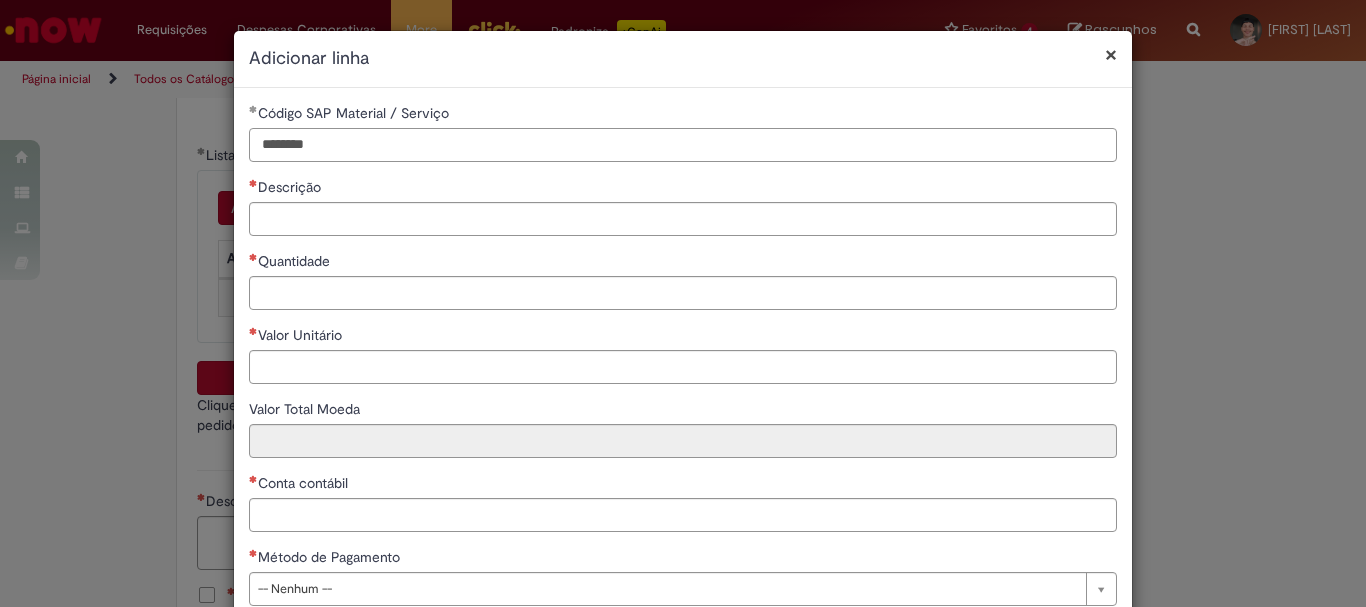 type on "********" 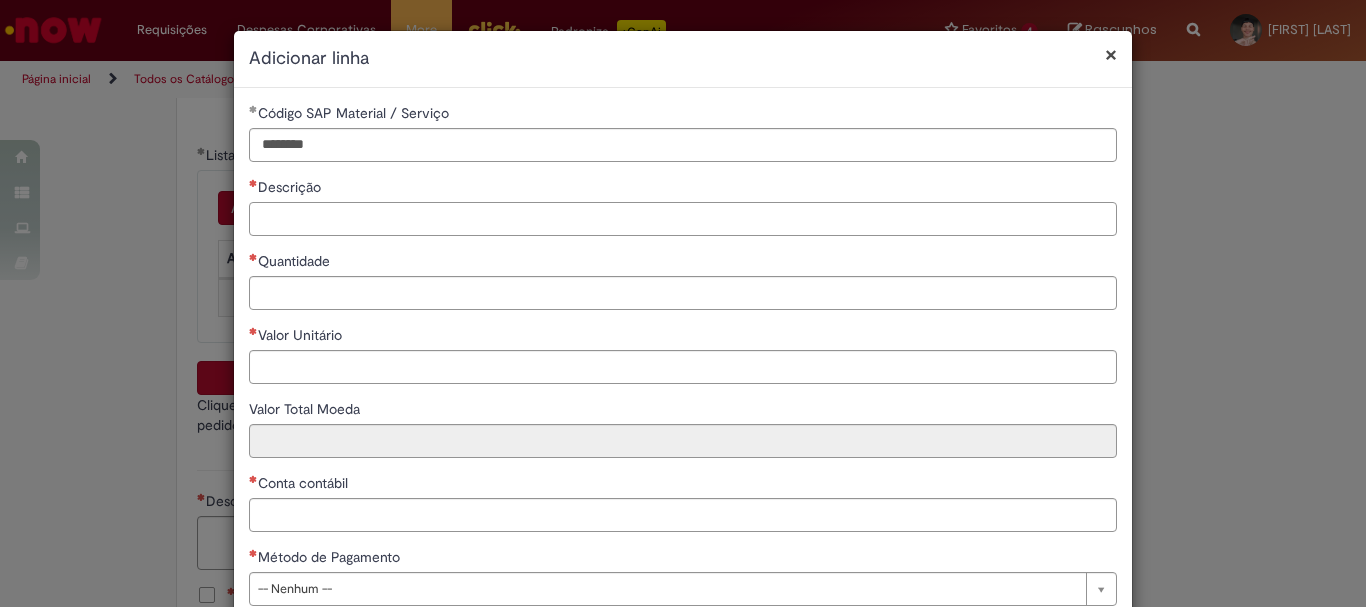 click on "Descrição" at bounding box center (683, 219) 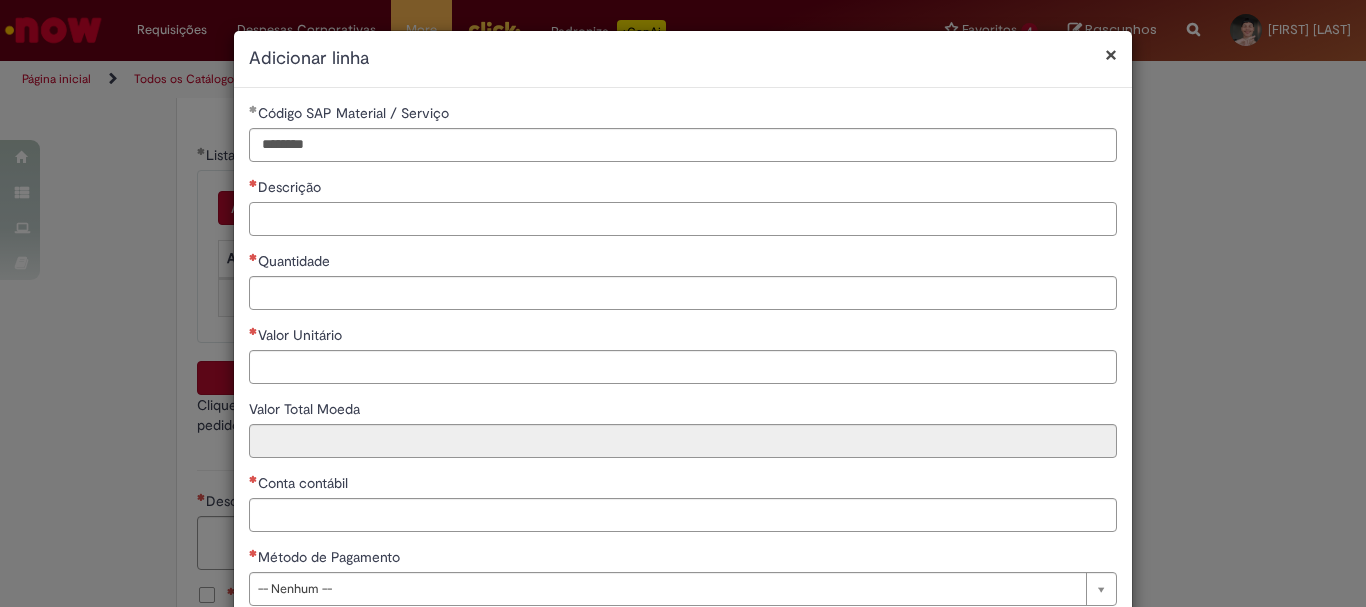 paste on "**********" 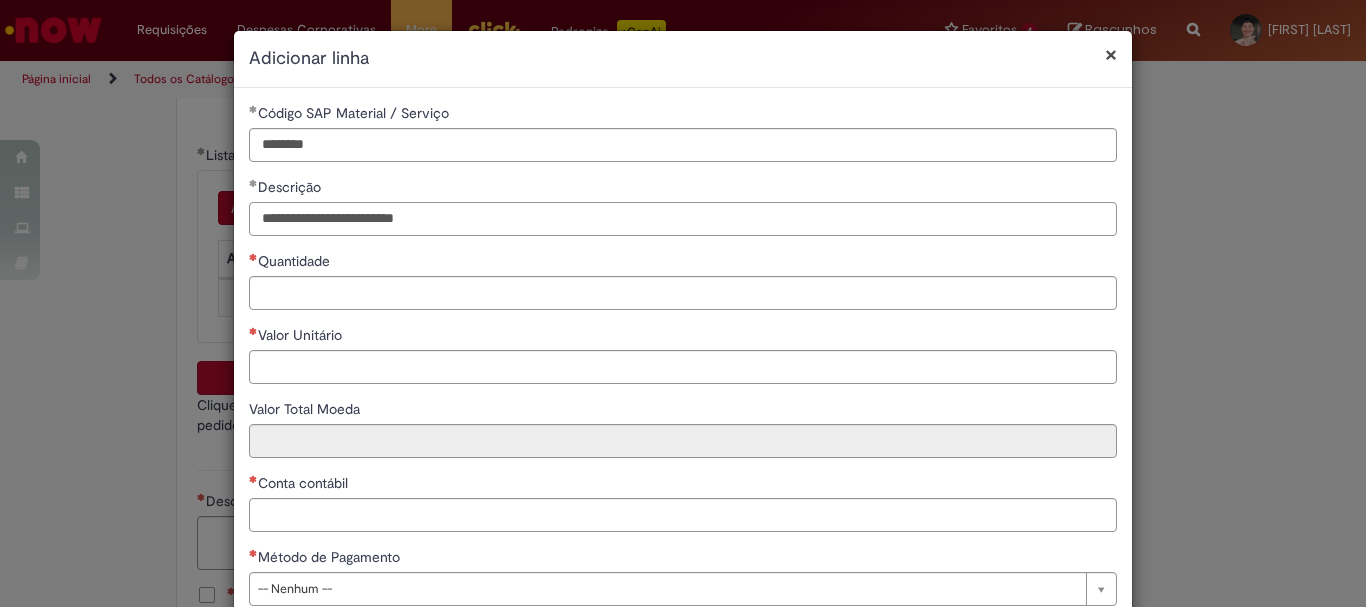 type on "**********" 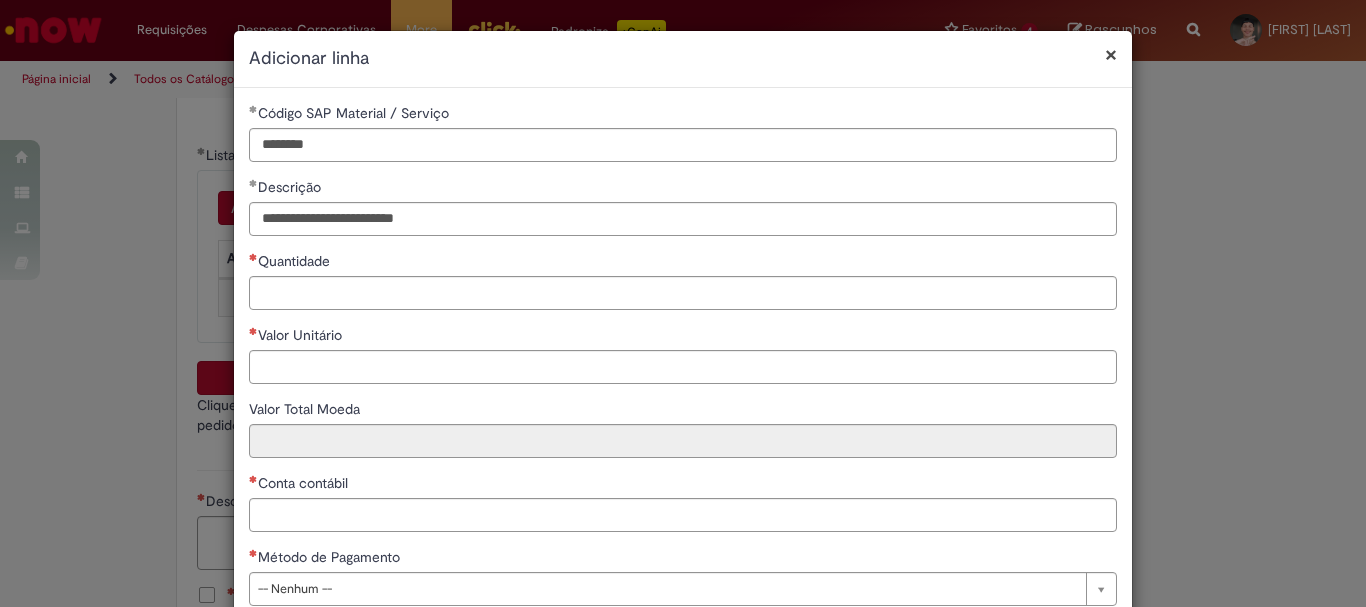 click on "Quantidade" at bounding box center [683, 263] 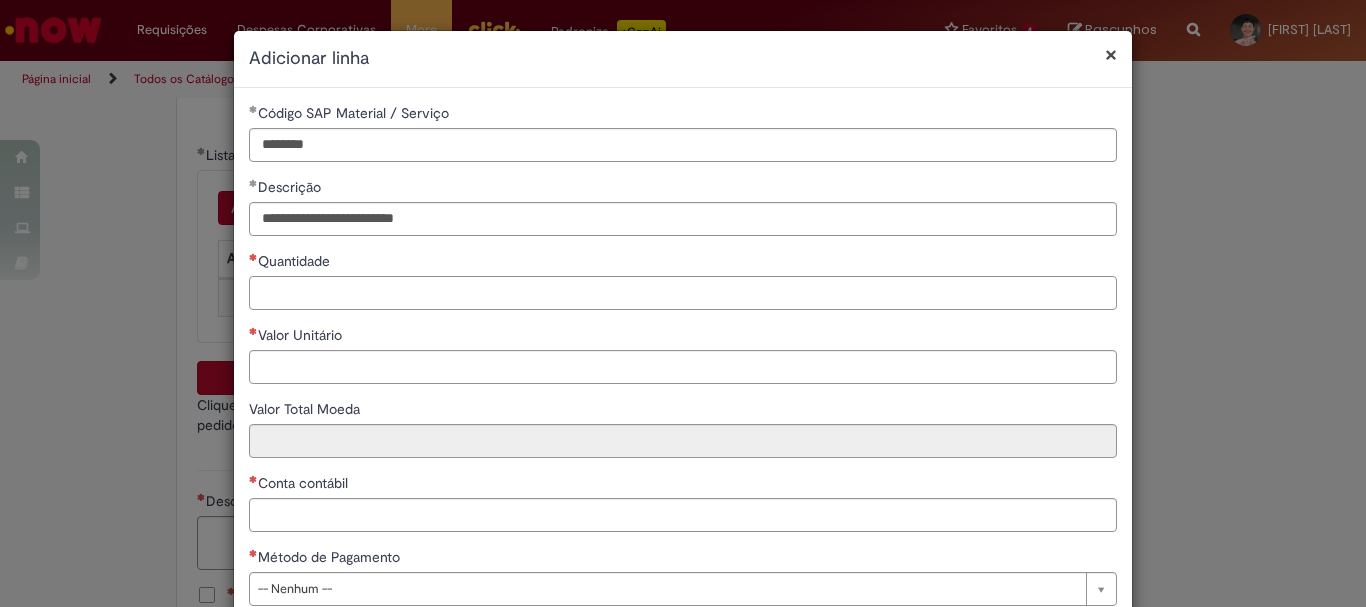 click on "Quantidade" at bounding box center (683, 293) 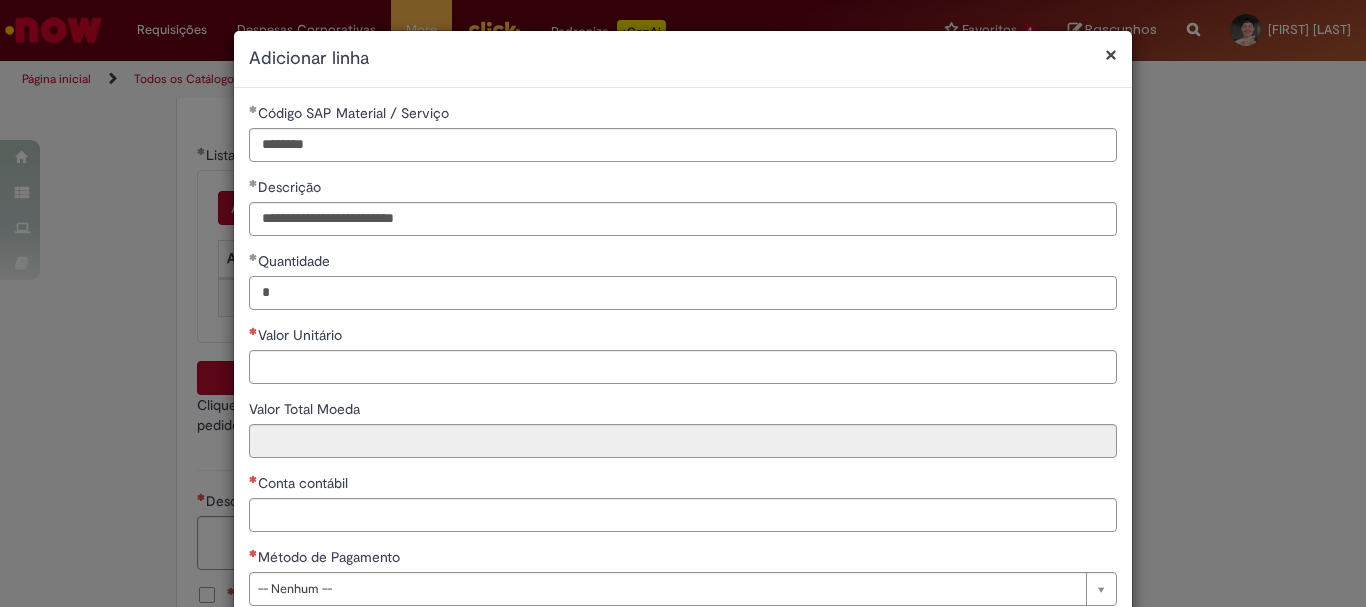 type on "*" 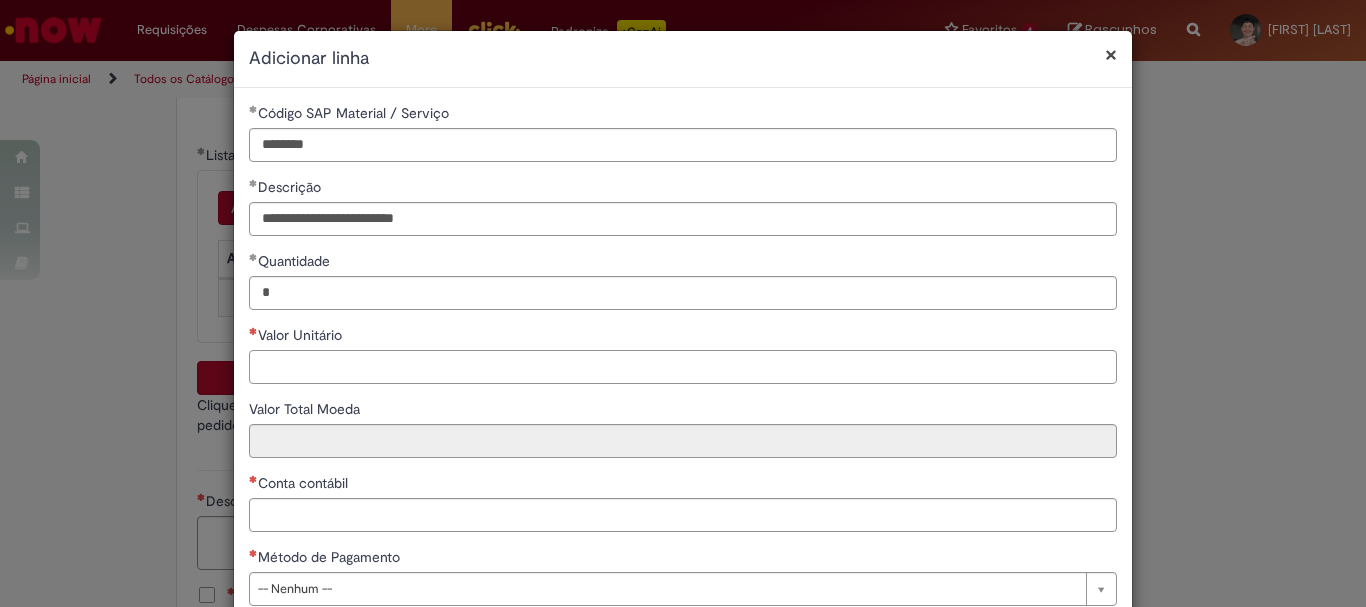 click on "Valor Unitário" at bounding box center (683, 367) 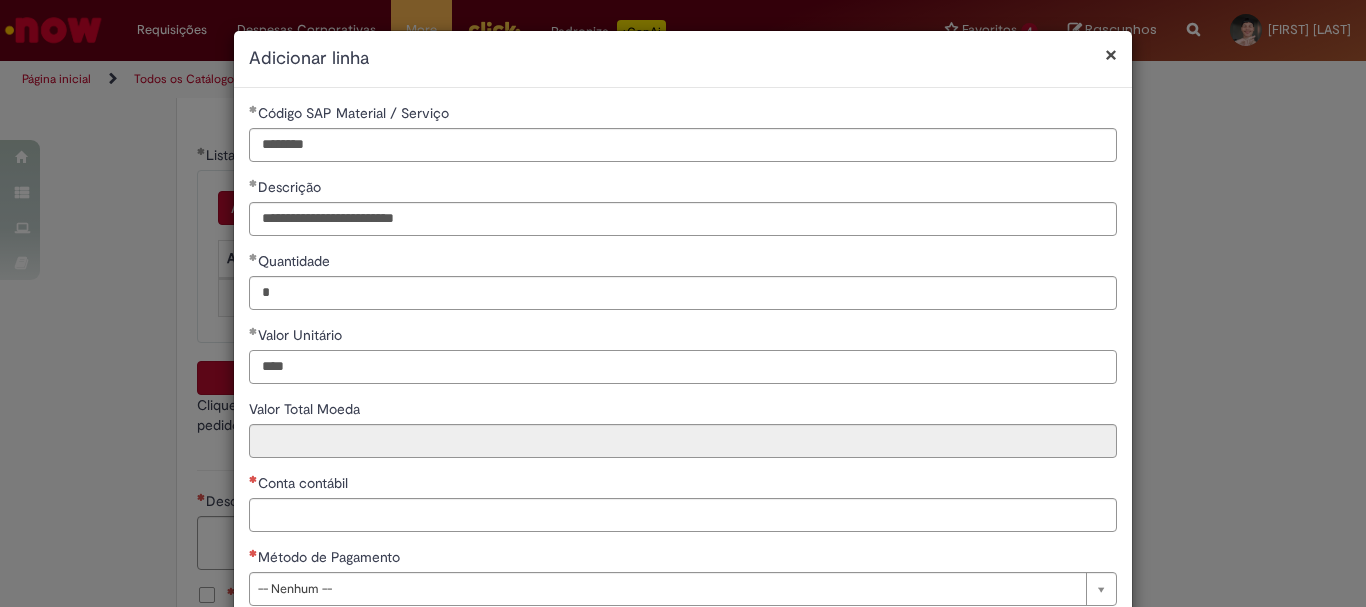click on "****" at bounding box center (683, 367) 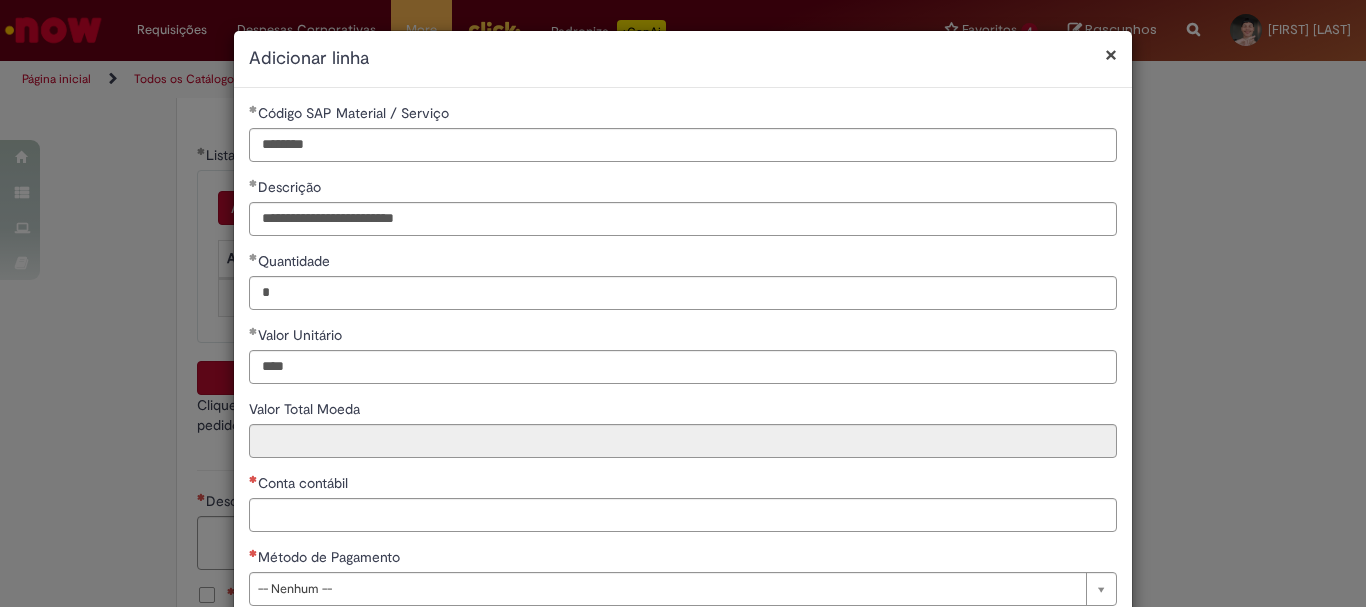 type on "********" 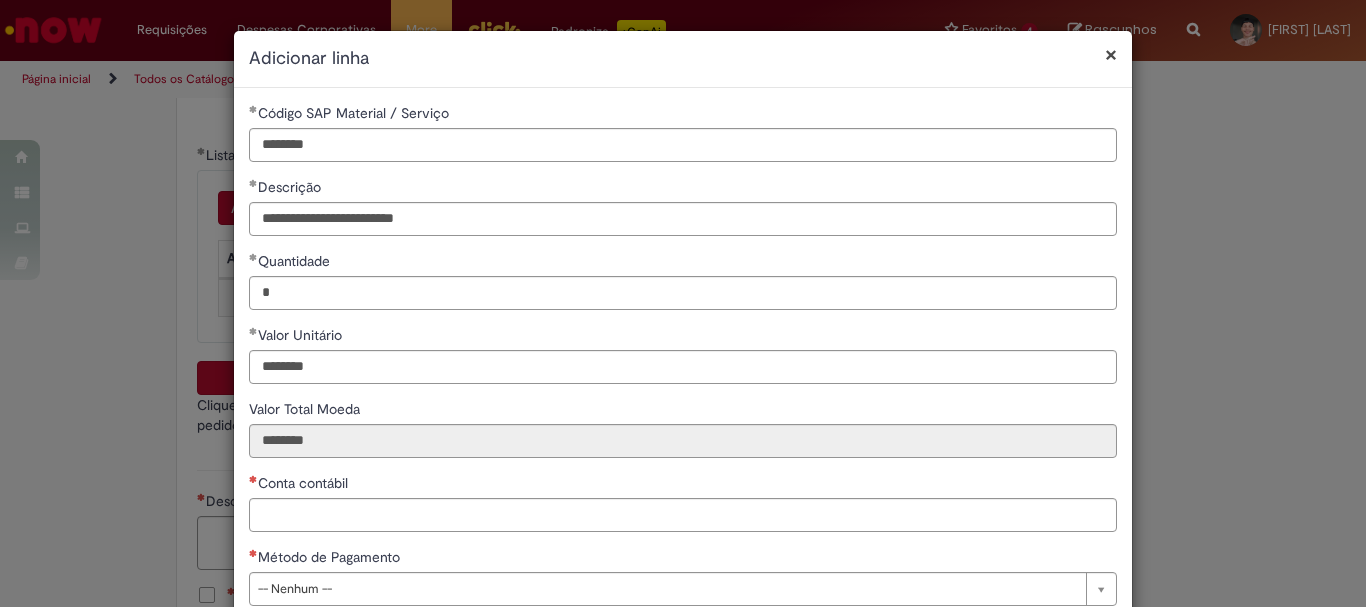 click on "**********" at bounding box center (683, 362) 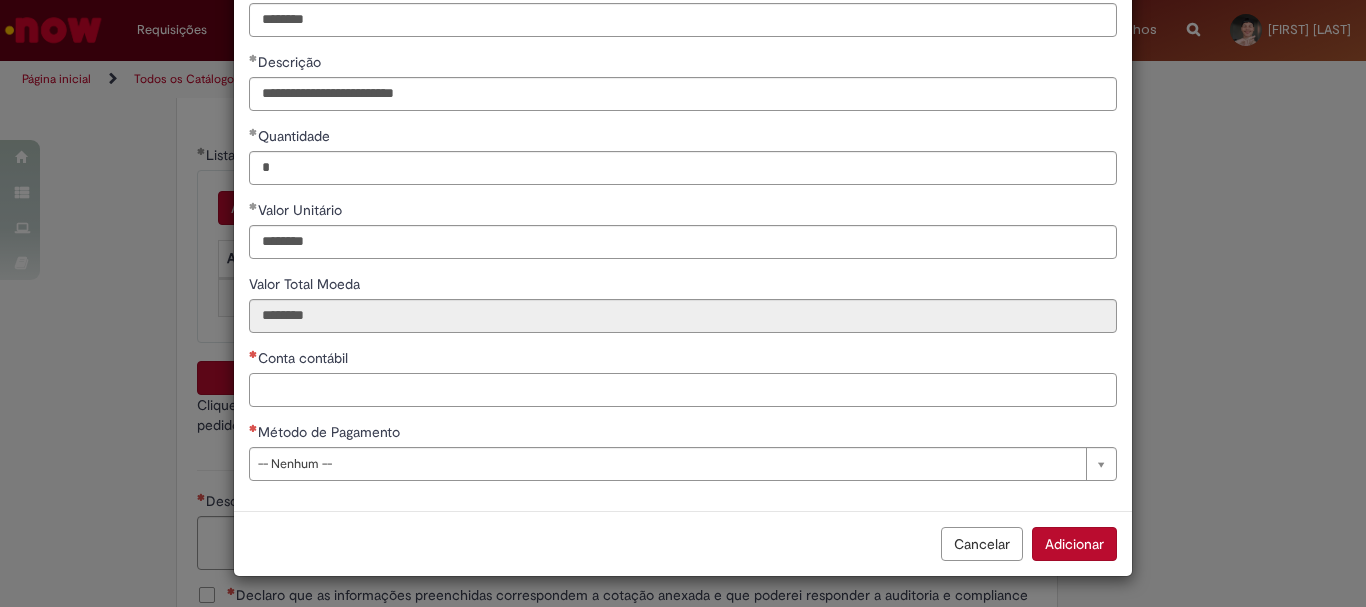 click on "Conta contábil" at bounding box center [683, 390] 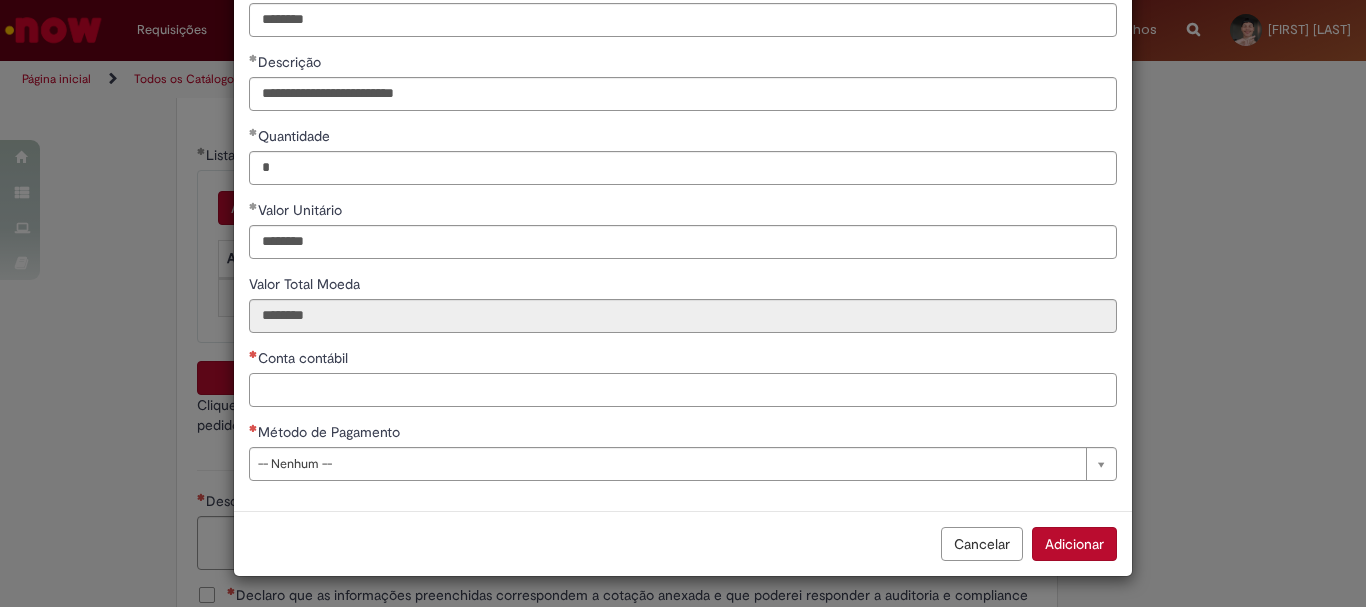 paste on "********" 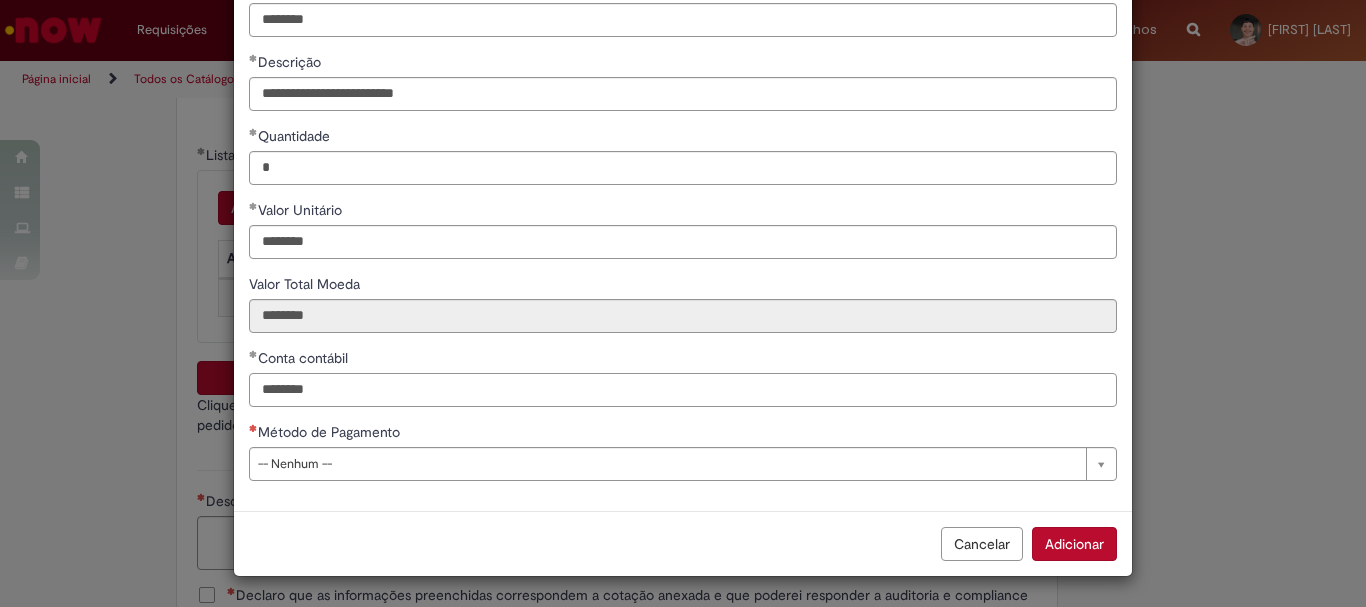 type on "********" 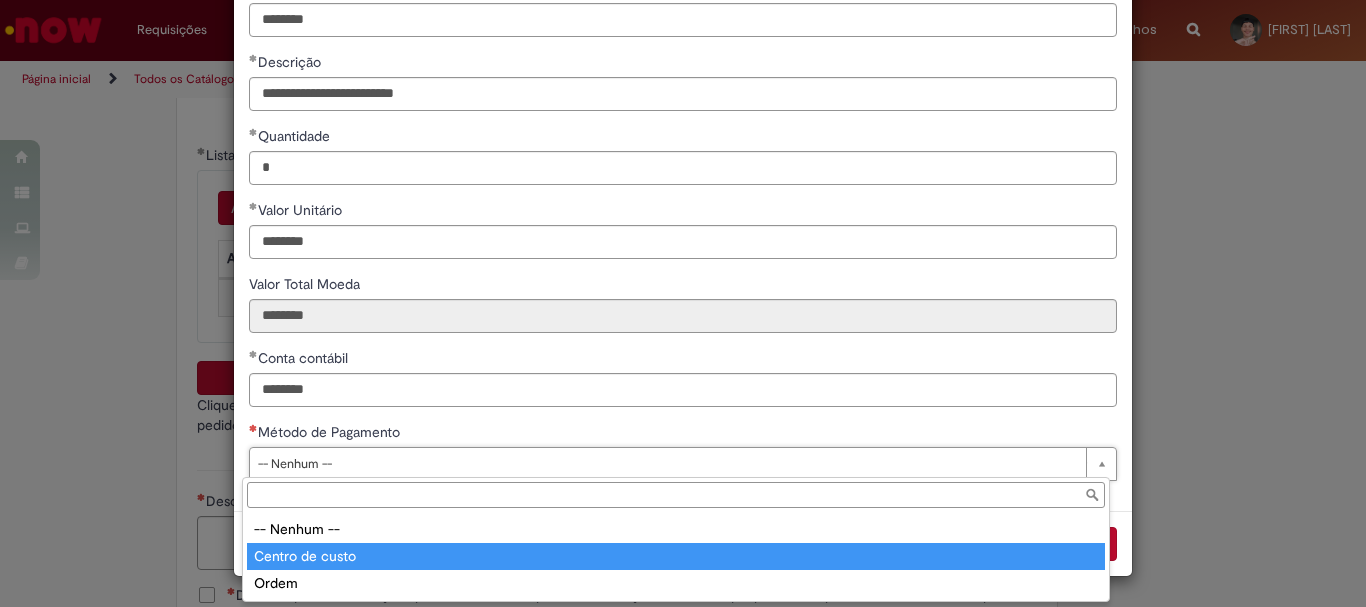 type on "**********" 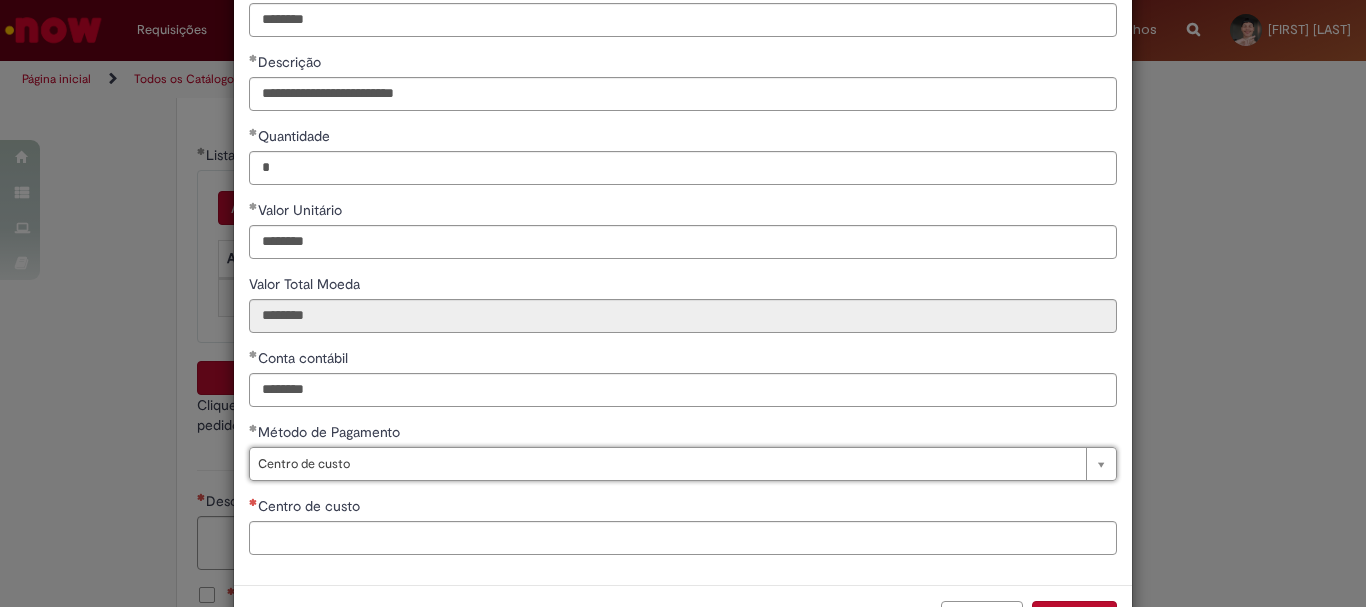 scroll, scrollTop: 199, scrollLeft: 0, axis: vertical 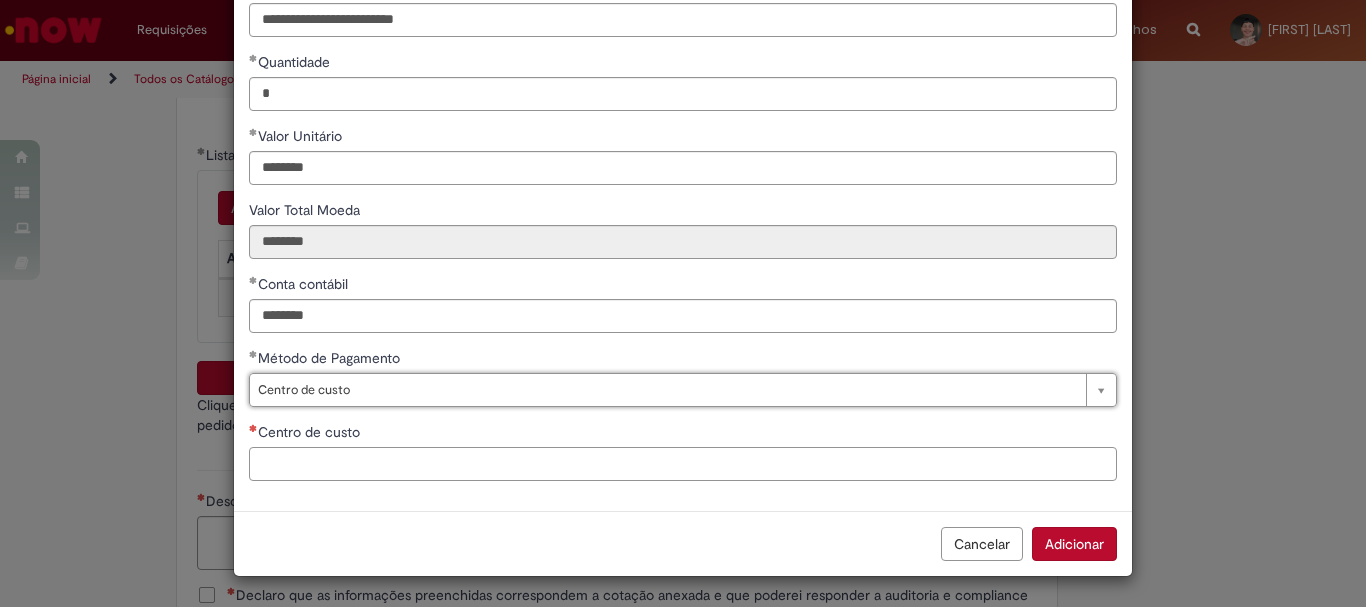 click on "Centro de custo" at bounding box center [683, 464] 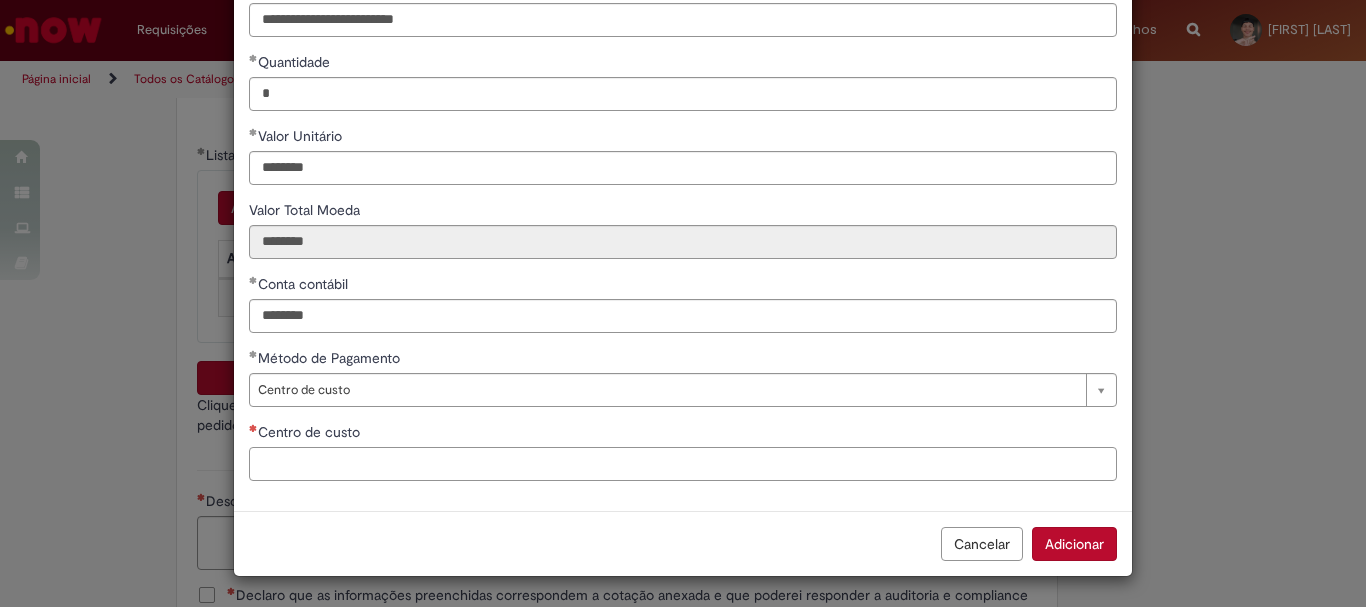 paste on "**********" 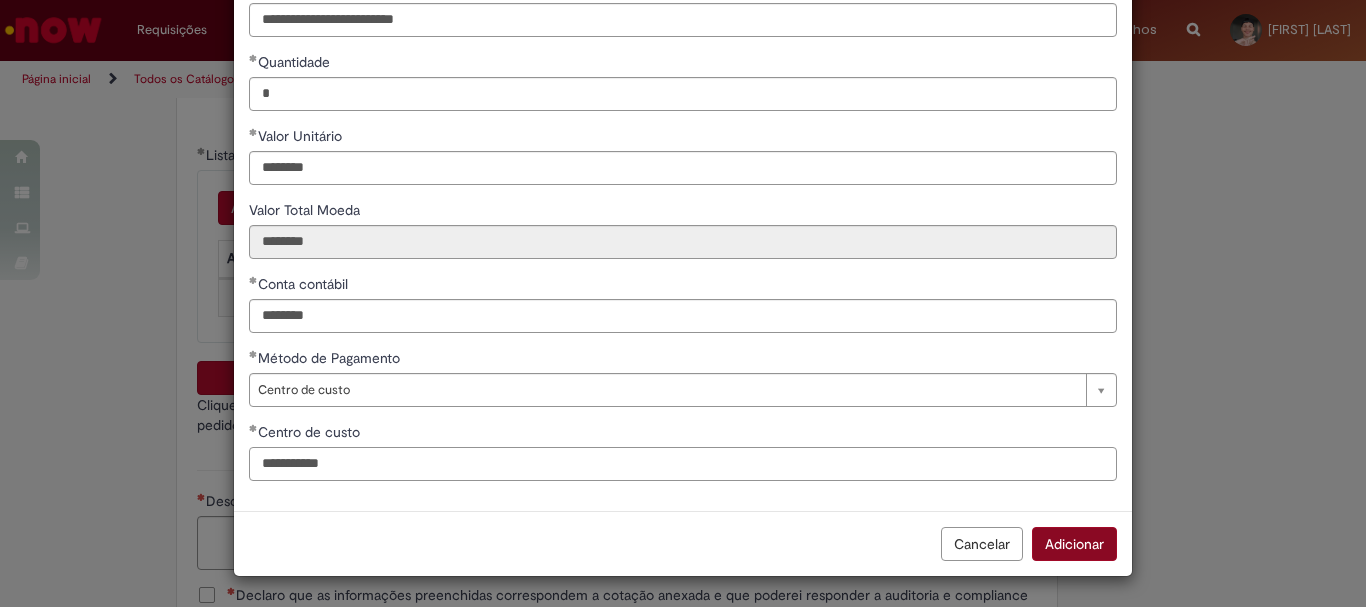 type on "**********" 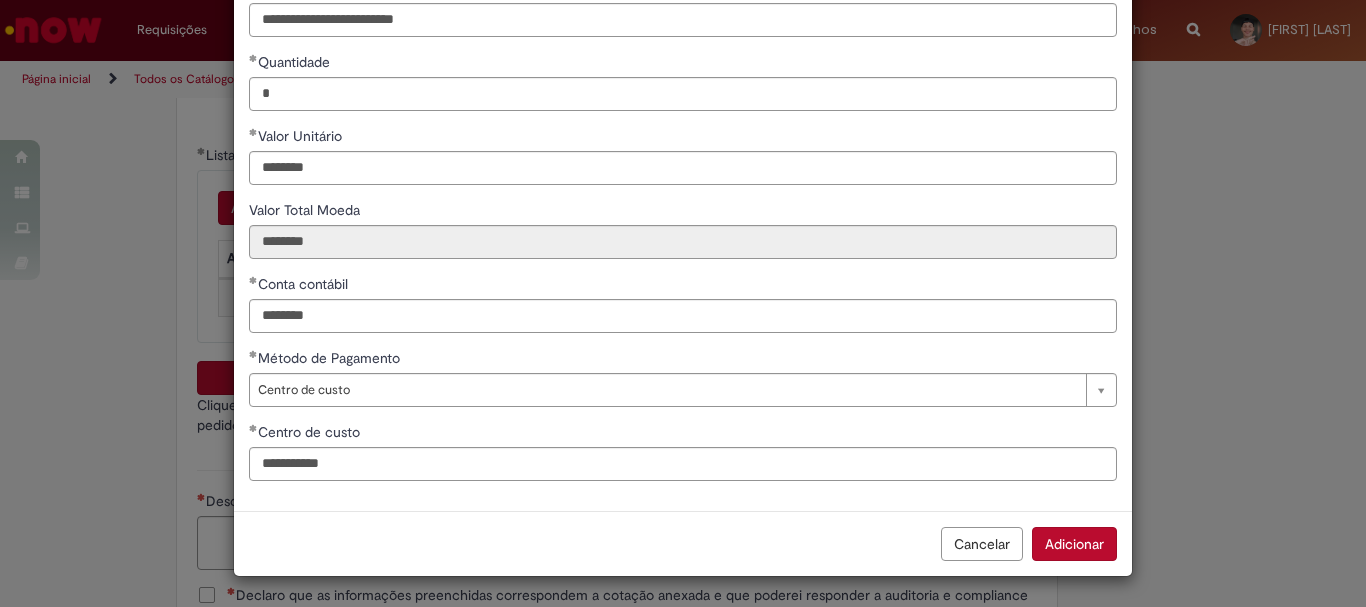 click on "Adicionar" at bounding box center [1074, 544] 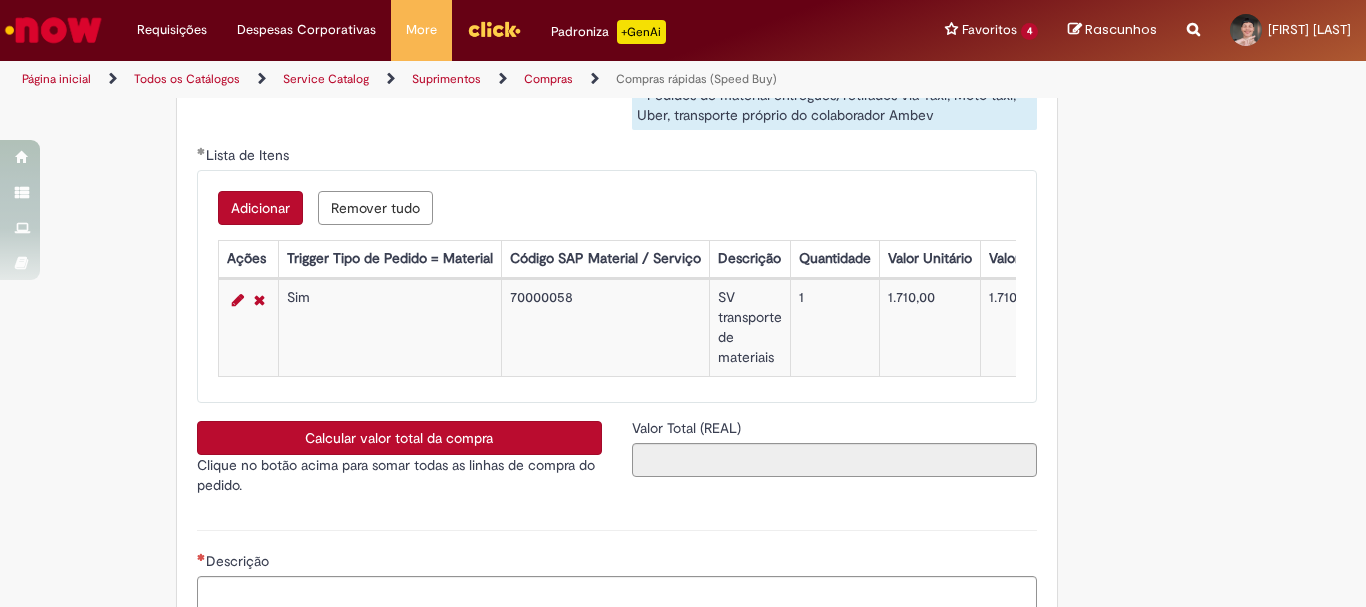 scroll, scrollTop: 3500, scrollLeft: 0, axis: vertical 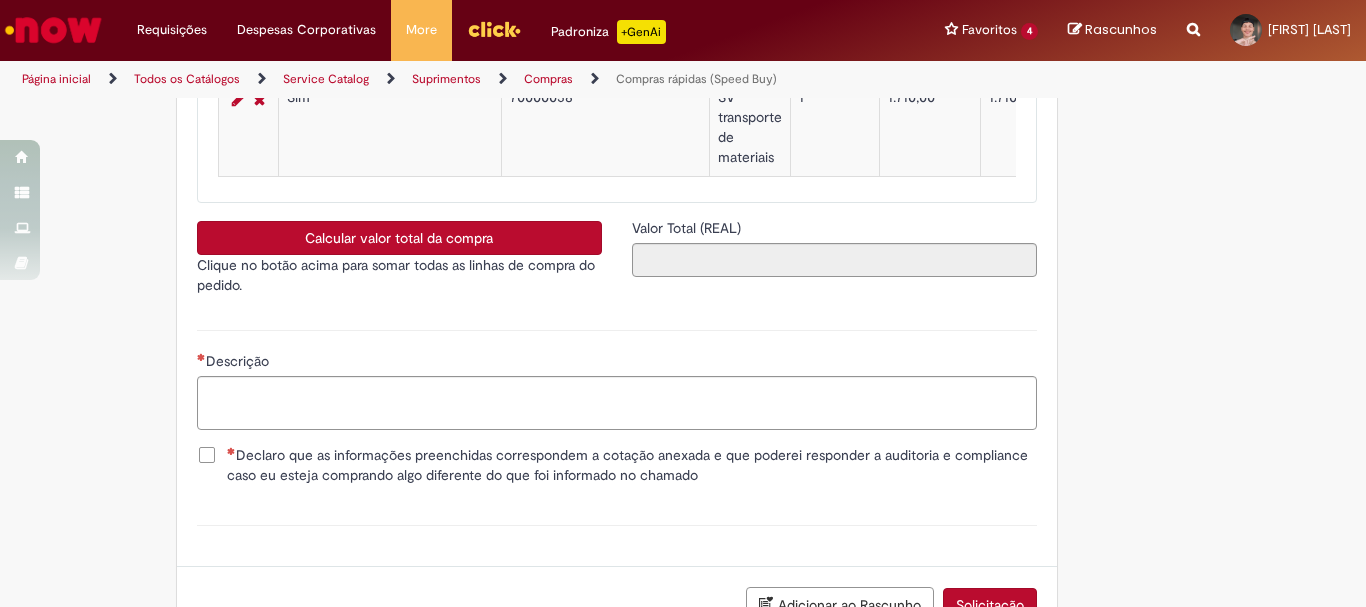 click on "Calcular valor total da compra" at bounding box center [399, 238] 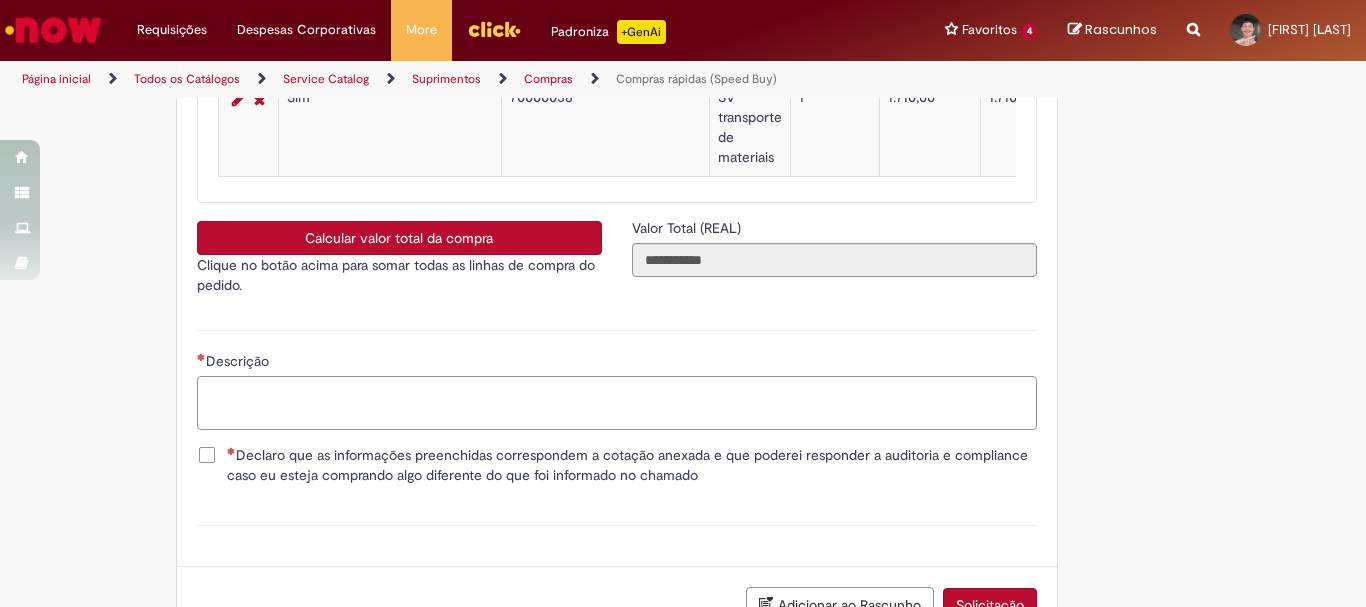 click on "Descrição" at bounding box center [617, 403] 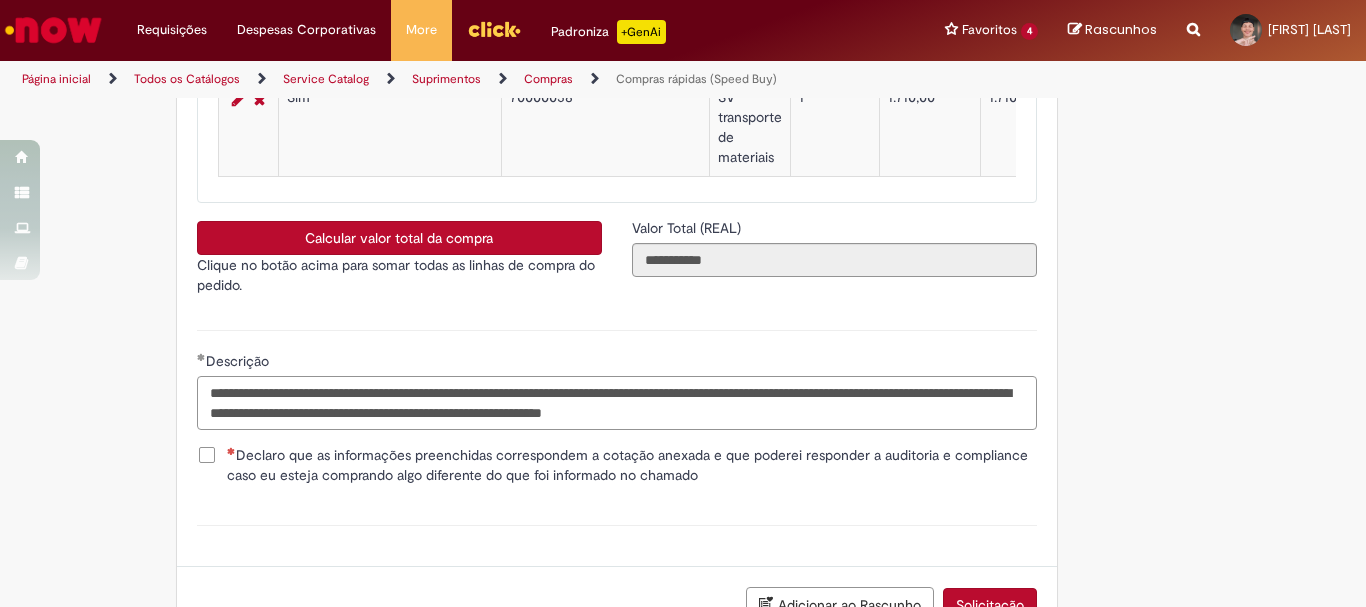 click on "**********" at bounding box center (617, 403) 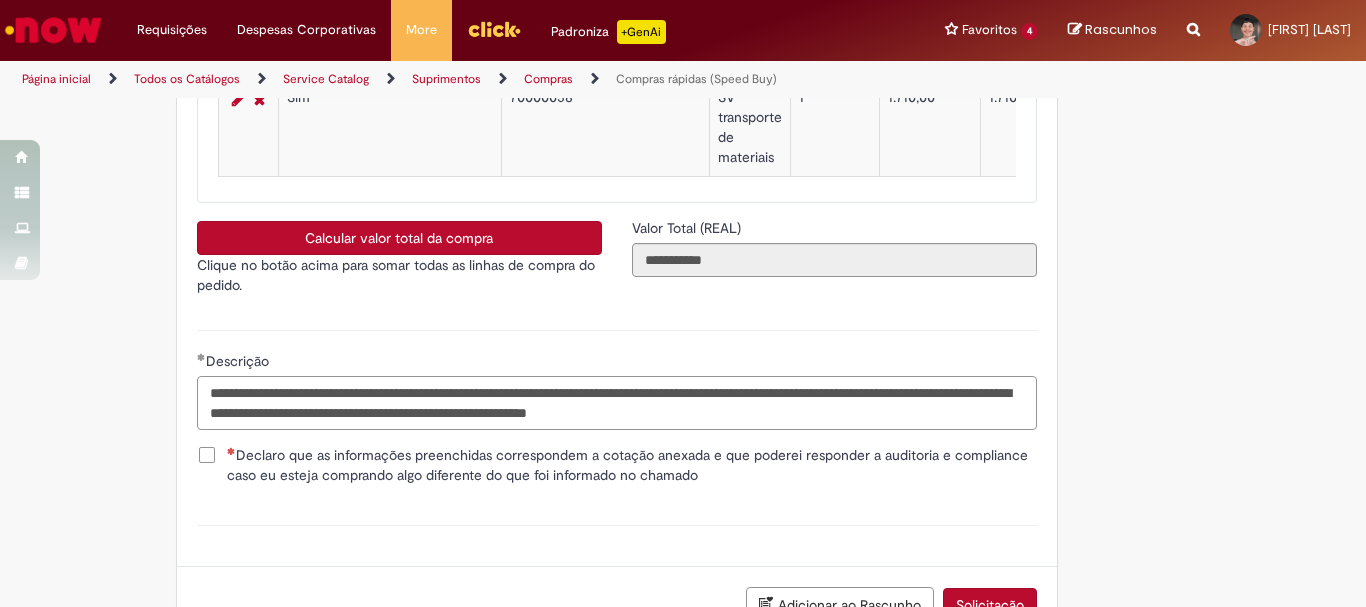 type on "**********" 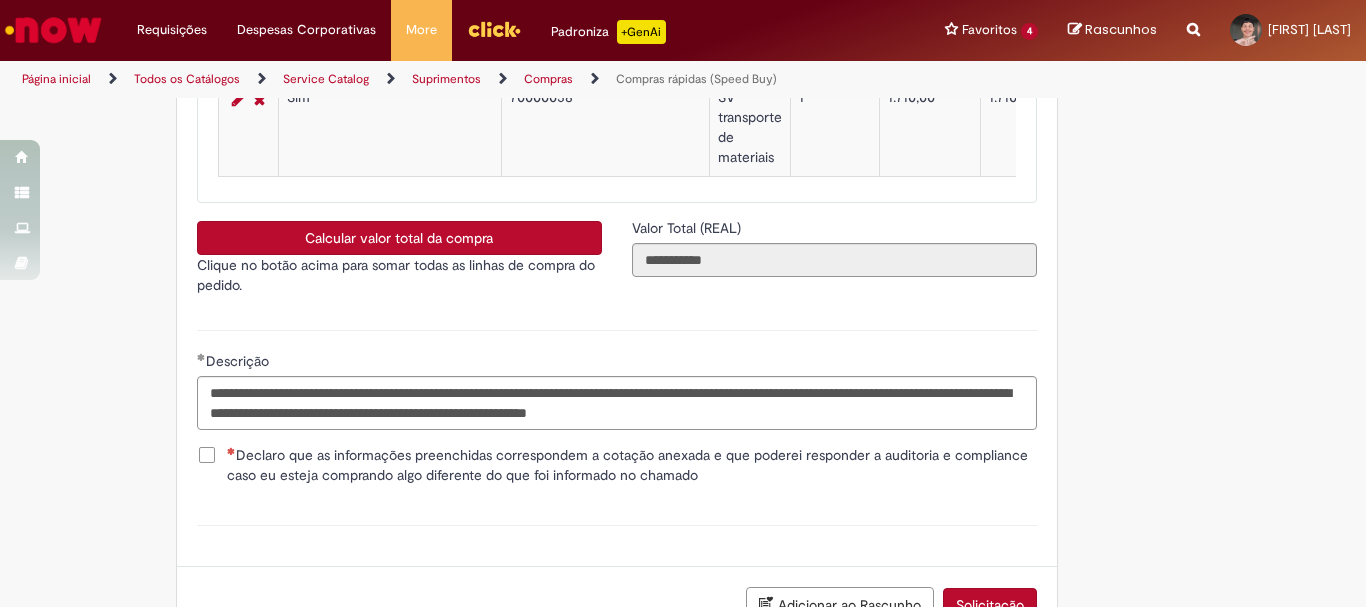 click on "Obrigatório um anexo.
Adicionar a Favoritos
Compras rápidas (Speed Buy)
Chamado destinado para a geração de pedido de compra de indiretos.
O Speed buy é a ferramenta oficial para a geração de pedidos de compra que atenda aos seguintes requisitos:
Compras de material e serviço indiretos
Compras inferiores a R$13.000 *
Compras com fornecedores nacionais
Compras de material sem contrato ativo no SAP para o centro solicitado
* Essa cota é referente ao tipo de solicitação padrão de Speed buy. Os chamados com cotas especiais podem possuir valores divergentes.
Regras de Utilização
No campo “Tipo de Solicitação” selecionar a opção correspondente a sua unidade de negócio.
Solicitação Padrão de Speed buy:
Fábricas, centros de Excelência e de Distribuição:  habilitado para todos usuários ambev
Ativos   de TI:" at bounding box center (683, -1324) 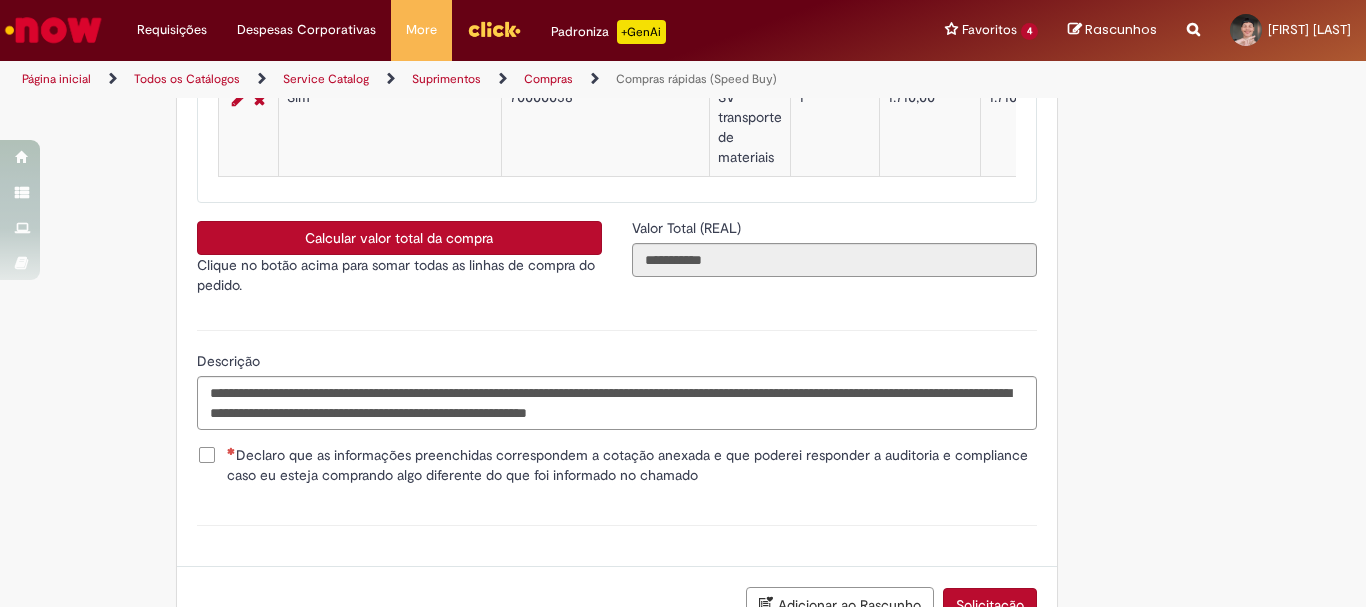 click on "Declaro que as informações preenchidas correspondem a cotação anexada e que poderei responder a auditoria e compliance caso eu esteja comprando algo diferente do que foi informado no chamado" at bounding box center (632, 465) 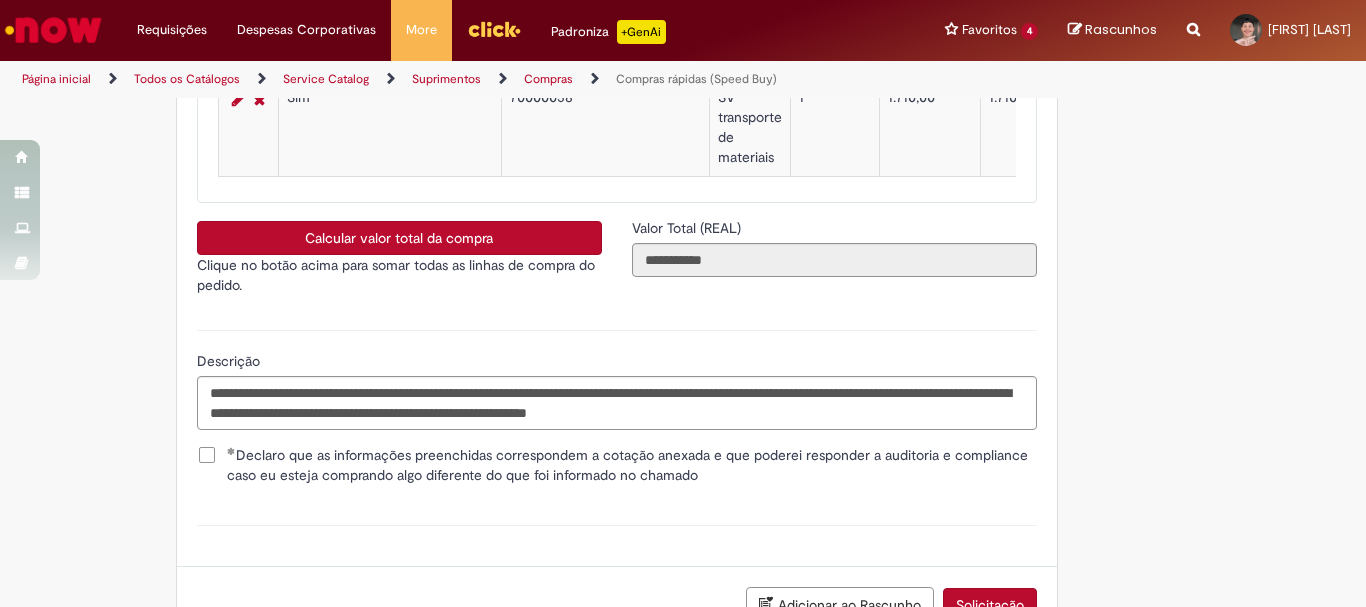 scroll, scrollTop: 3661, scrollLeft: 0, axis: vertical 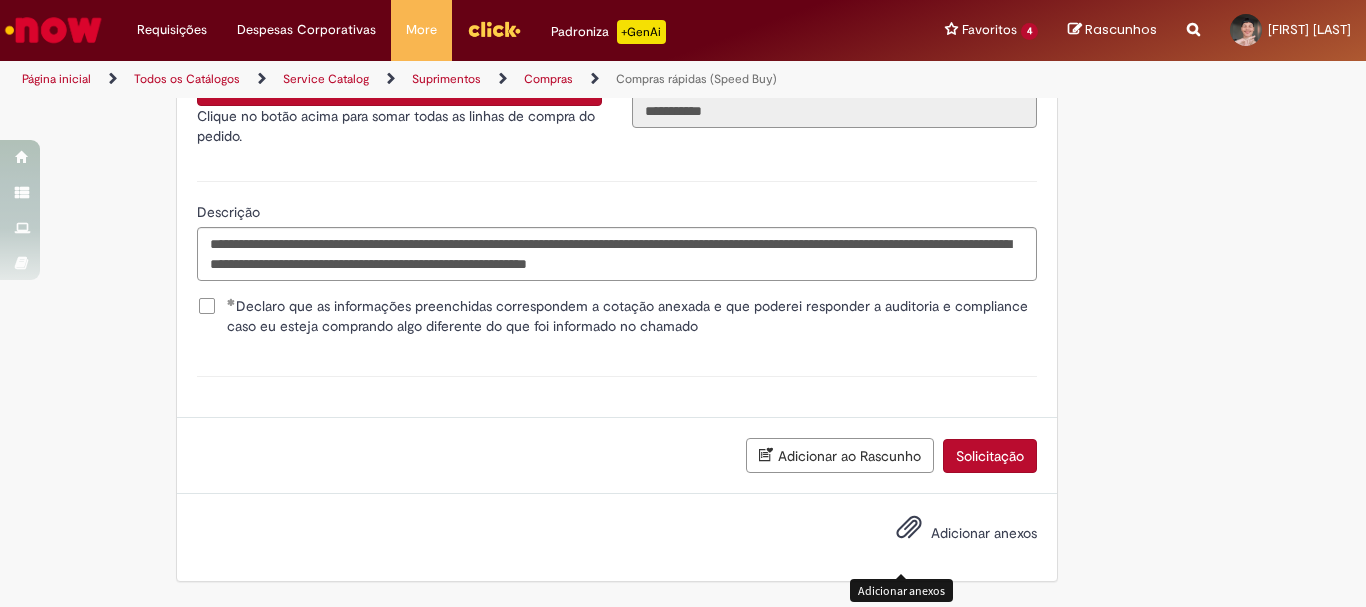 click at bounding box center [909, 528] 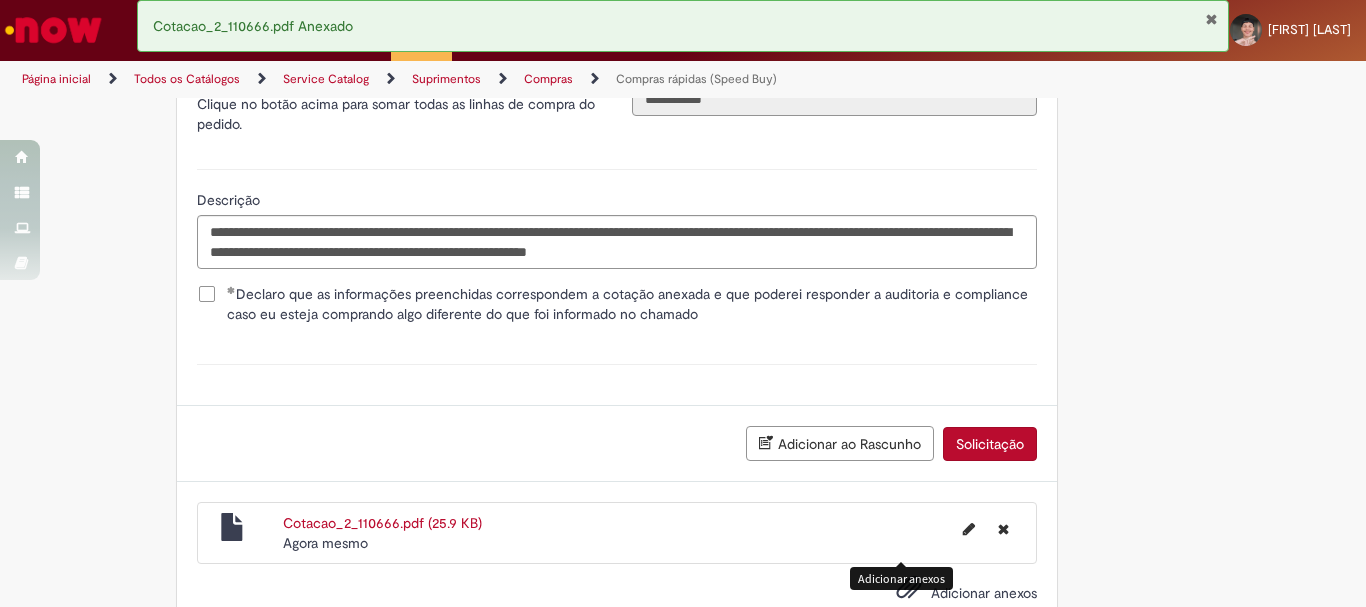 click on "Solicitação" at bounding box center (990, 444) 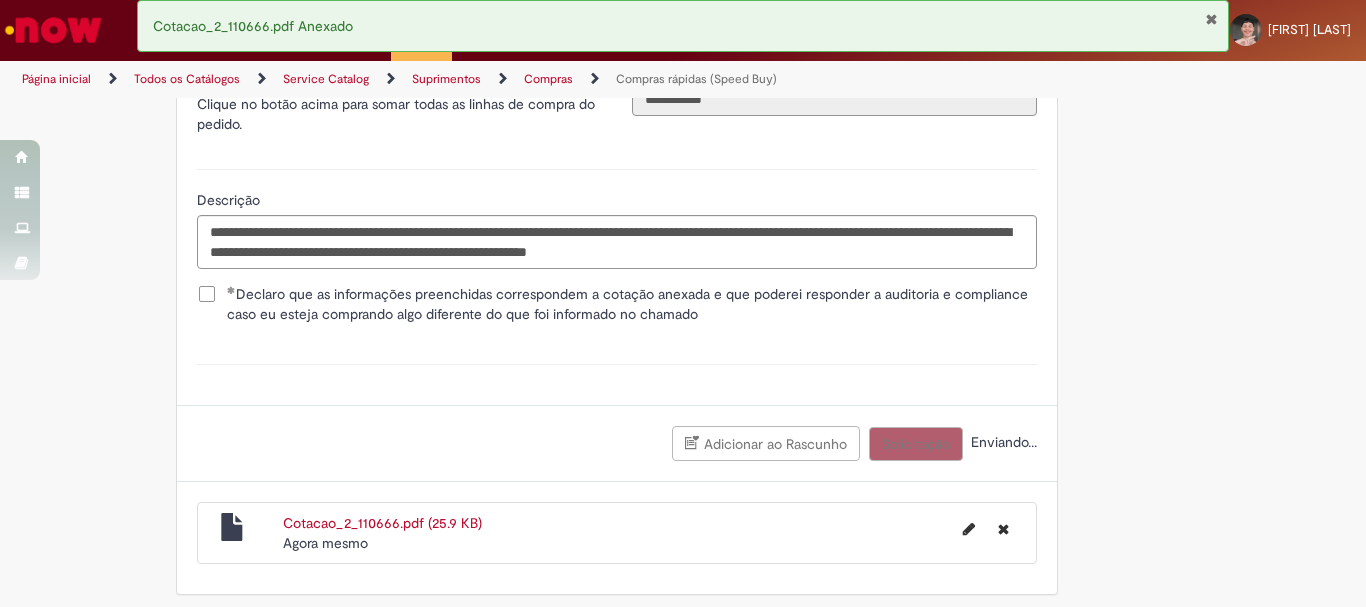 scroll, scrollTop: 2285, scrollLeft: 0, axis: vertical 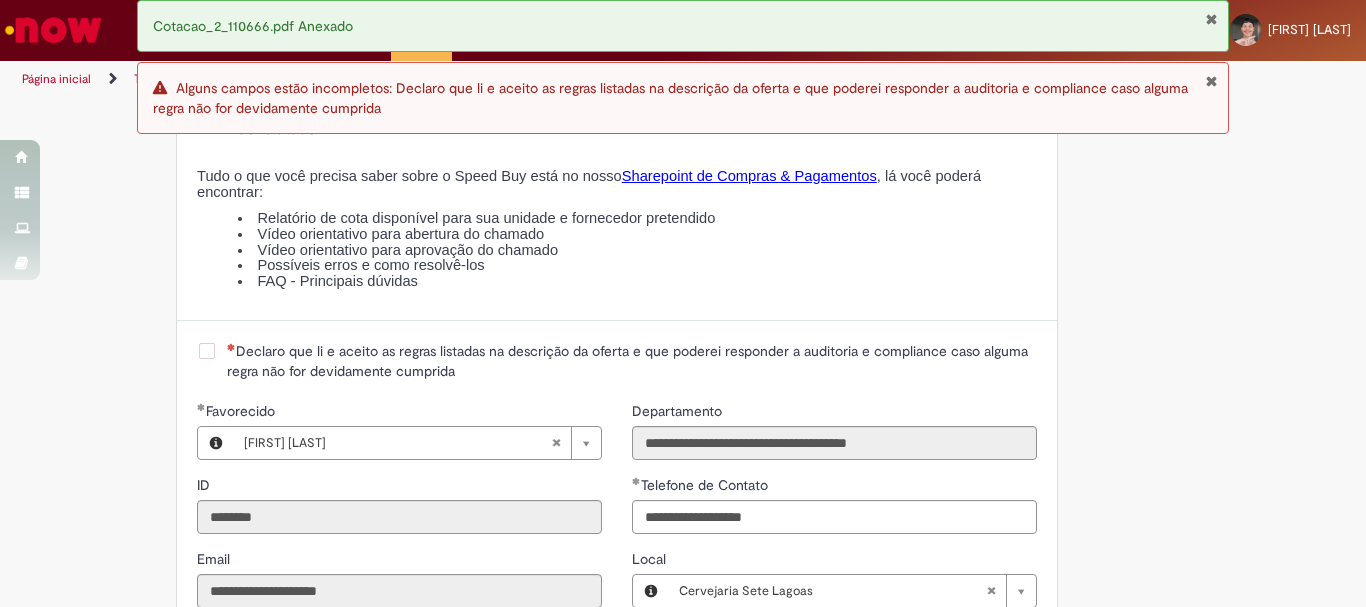 click on "Declaro que li e aceito as regras listadas na descrição da oferta e que poderei responder a auditoria e compliance caso alguma regra não for devidamente cumprida" at bounding box center (632, 361) 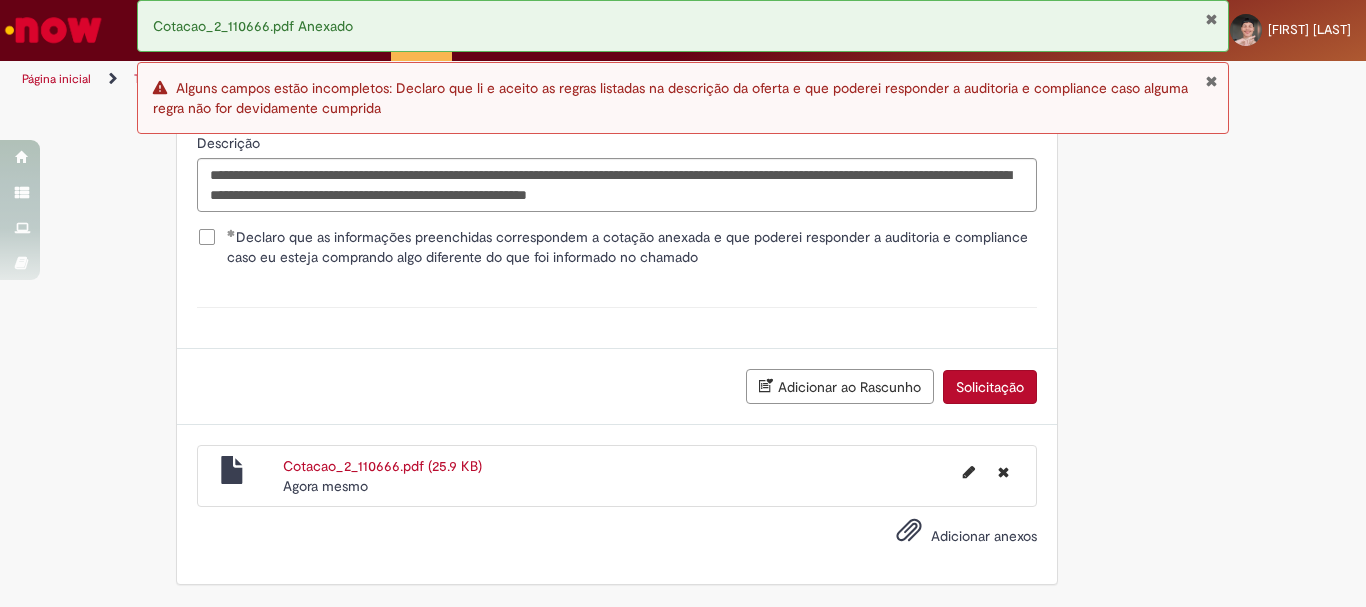click on "Solicitação" at bounding box center [990, 387] 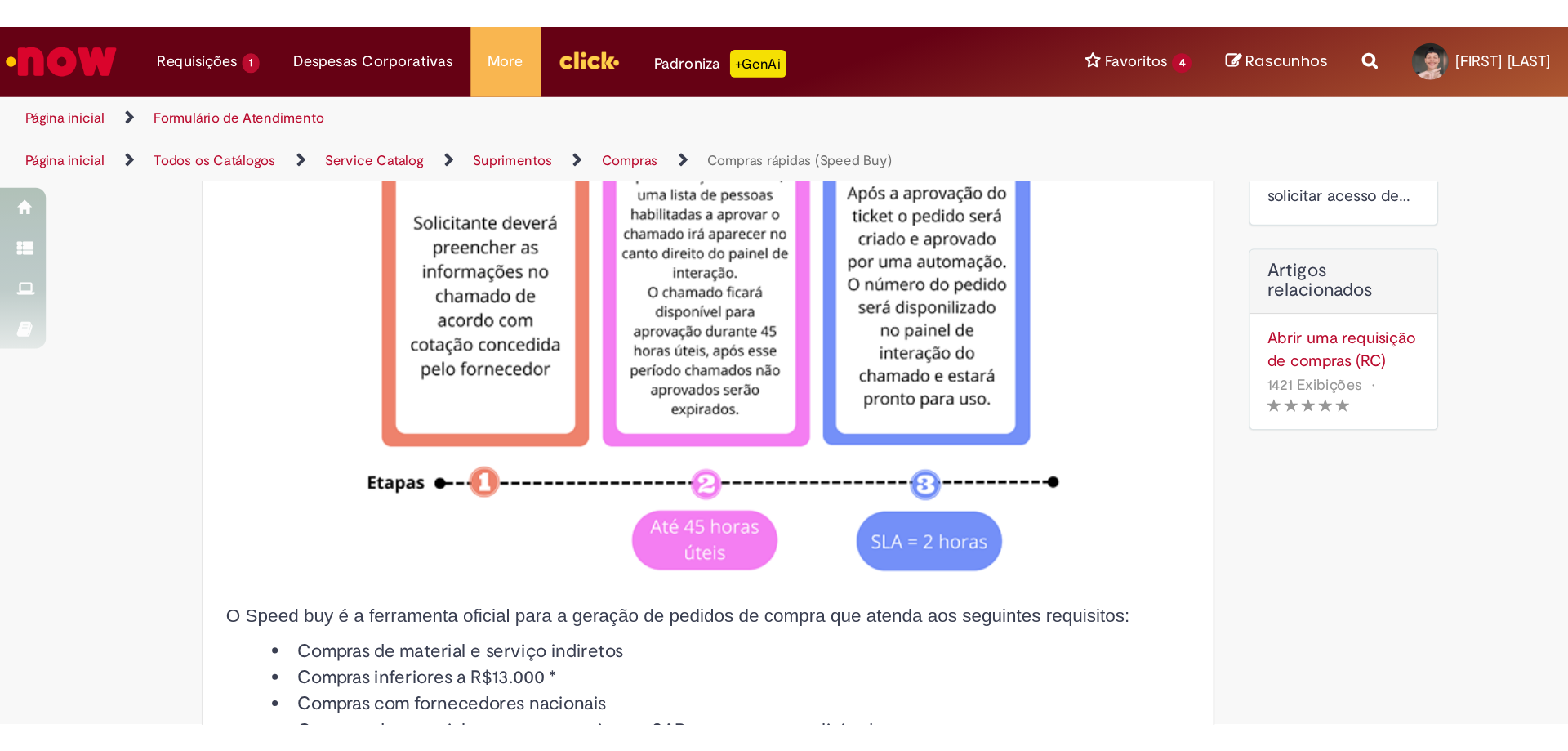 scroll, scrollTop: 0, scrollLeft: 0, axis: both 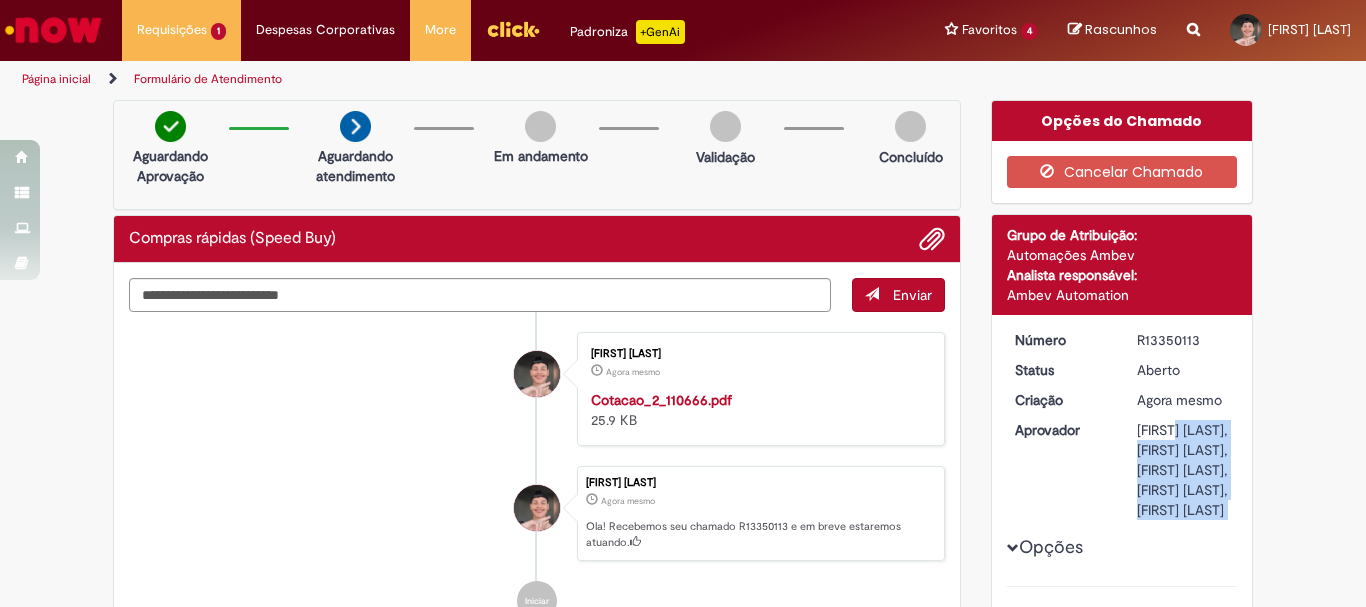 drag, startPoint x: 1132, startPoint y: 341, endPoint x: 1121, endPoint y: 322, distance: 21.954498 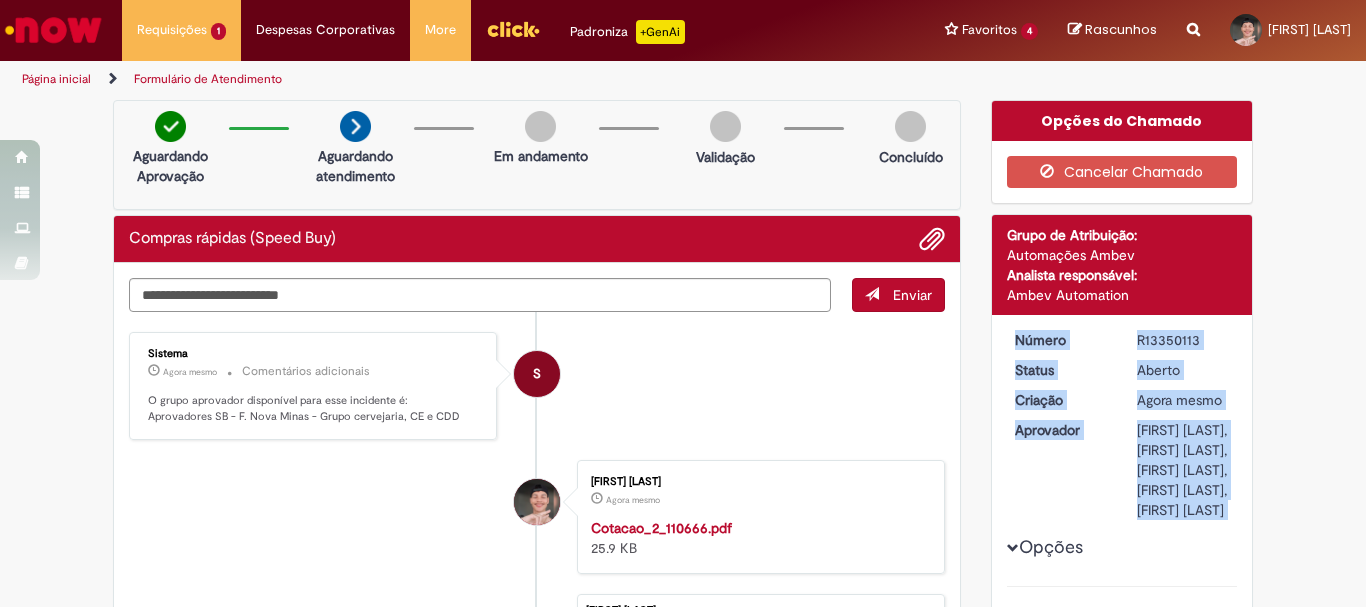 click on "R13350113" at bounding box center [1183, 340] 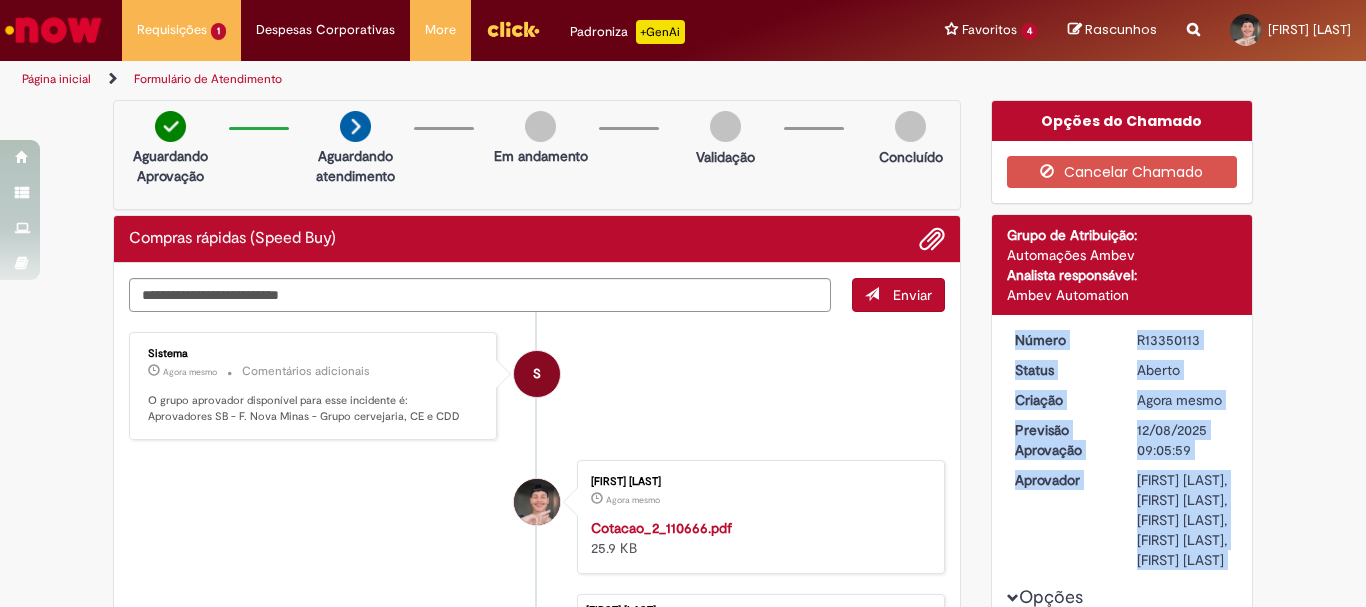 copy on "Status
Aberto
Criação
Agora mesmo Agora mesmo
Previsão Aprovação
12/08/2025 09:05:59
Aprovador
Andre Felipe Da Costa Silva, Filipe Moraes Nogueira, Graziele Rezende Miranda Menezes, Luana Duarte Martins, Markson Augusto Correa De Souza" 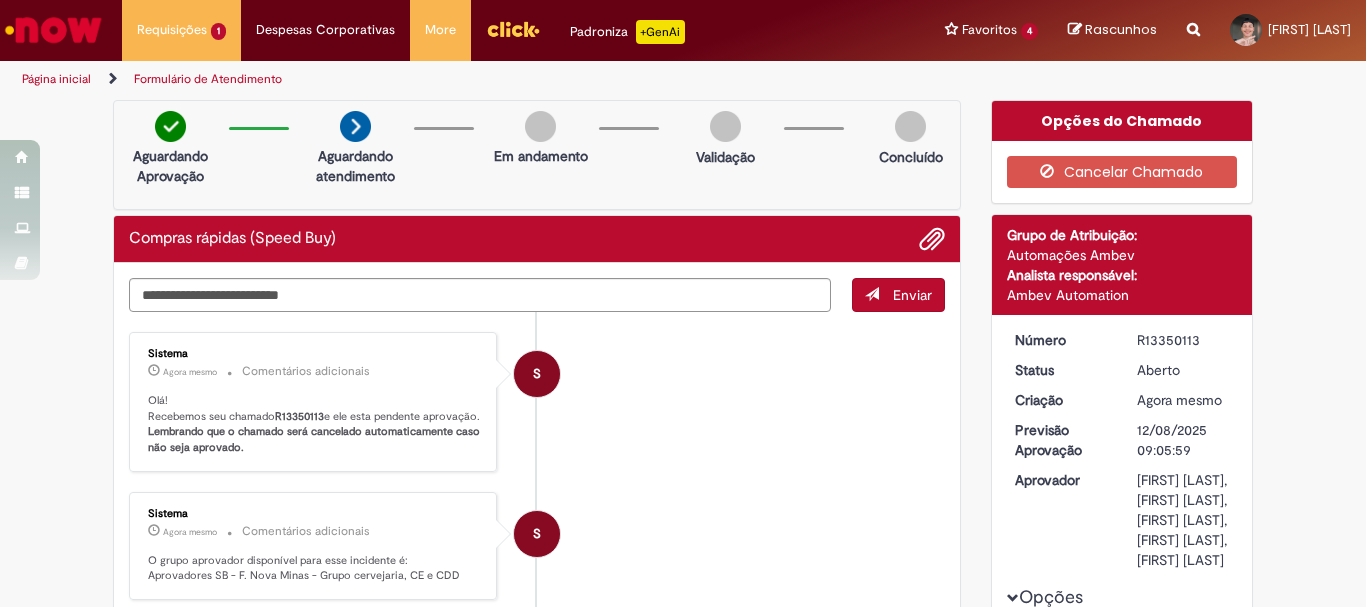 drag, startPoint x: 1276, startPoint y: 381, endPoint x: 1267, endPoint y: 367, distance: 16.643316 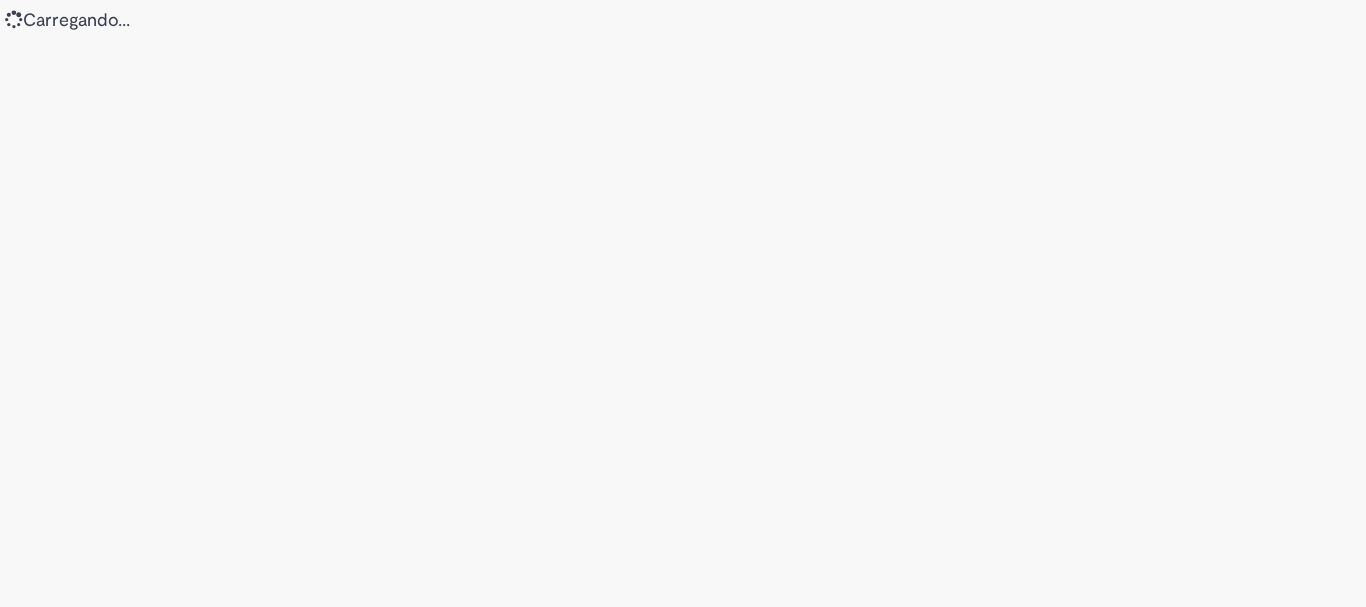 scroll, scrollTop: 0, scrollLeft: 0, axis: both 